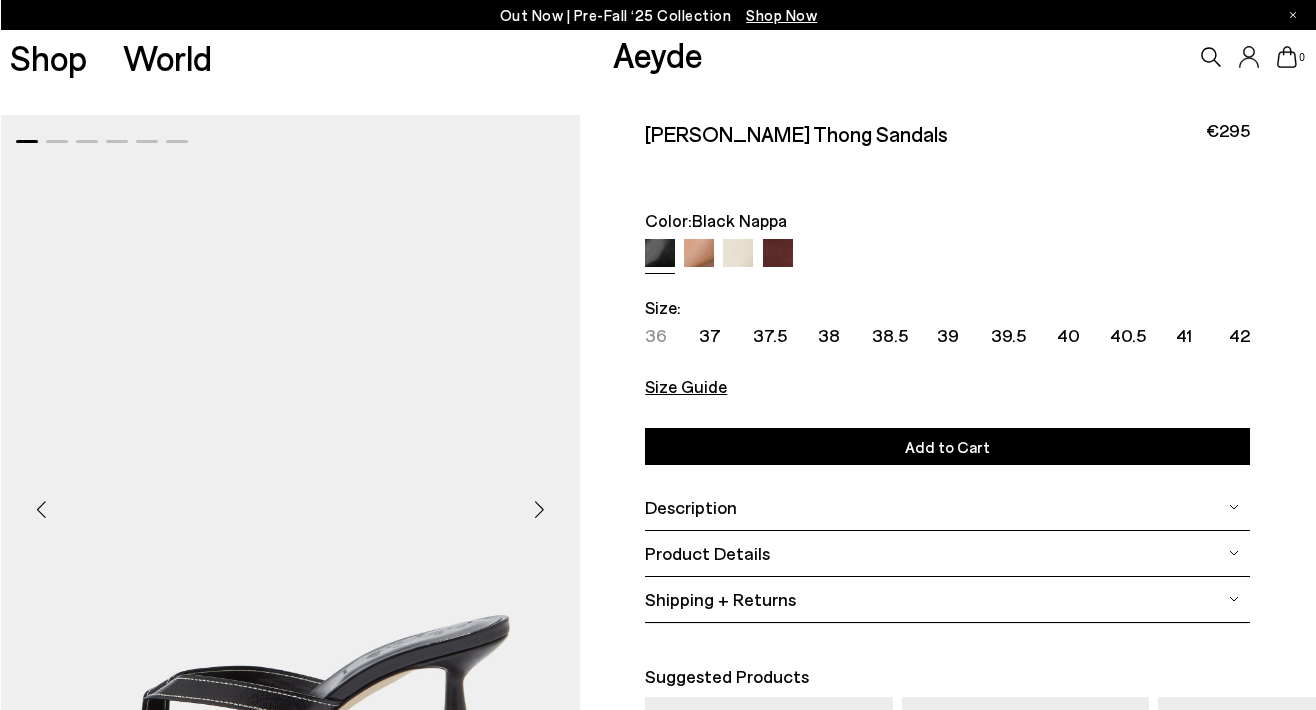 scroll, scrollTop: 0, scrollLeft: 0, axis: both 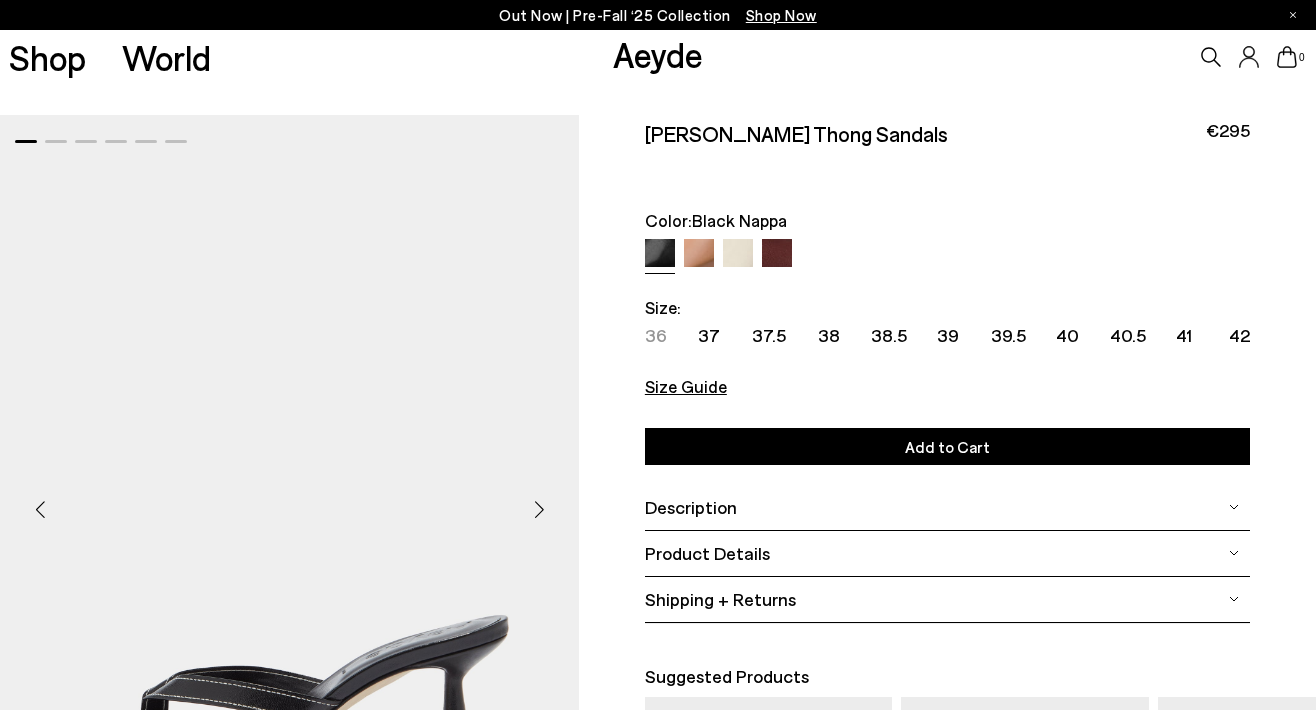 click on "Shop Now" at bounding box center (781, 15) 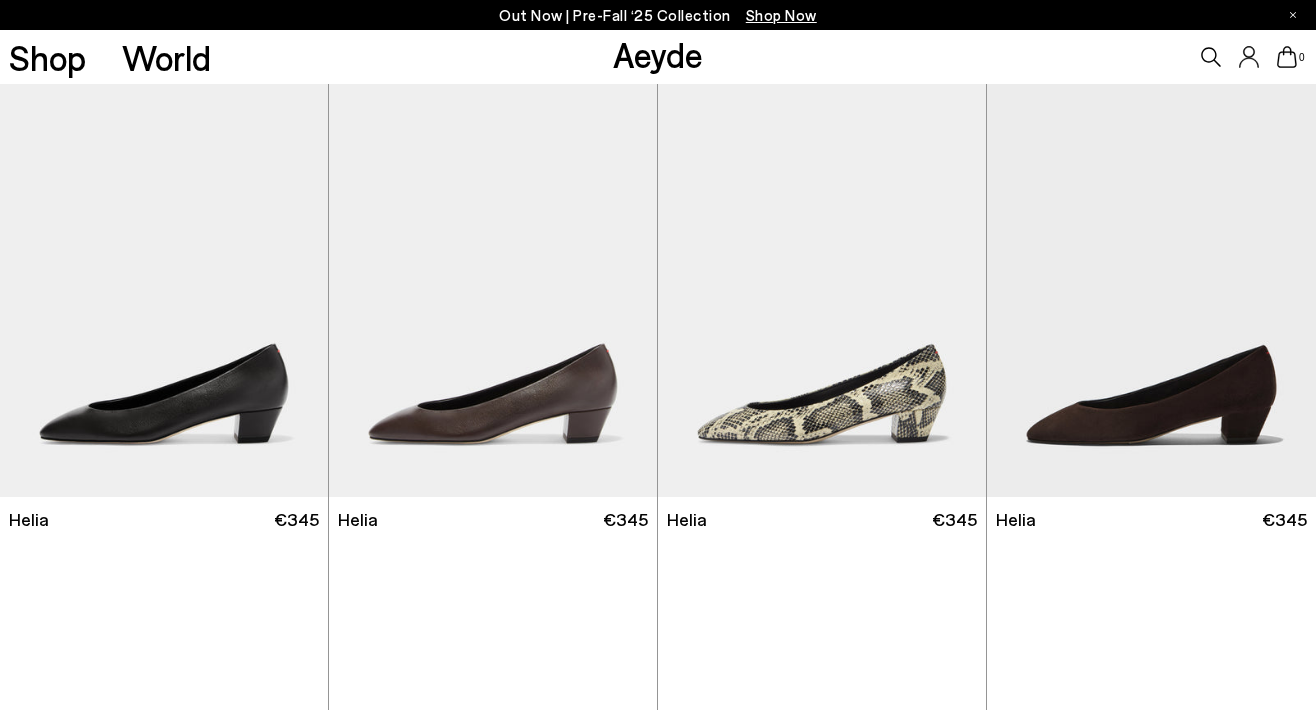 scroll, scrollTop: 0, scrollLeft: 0, axis: both 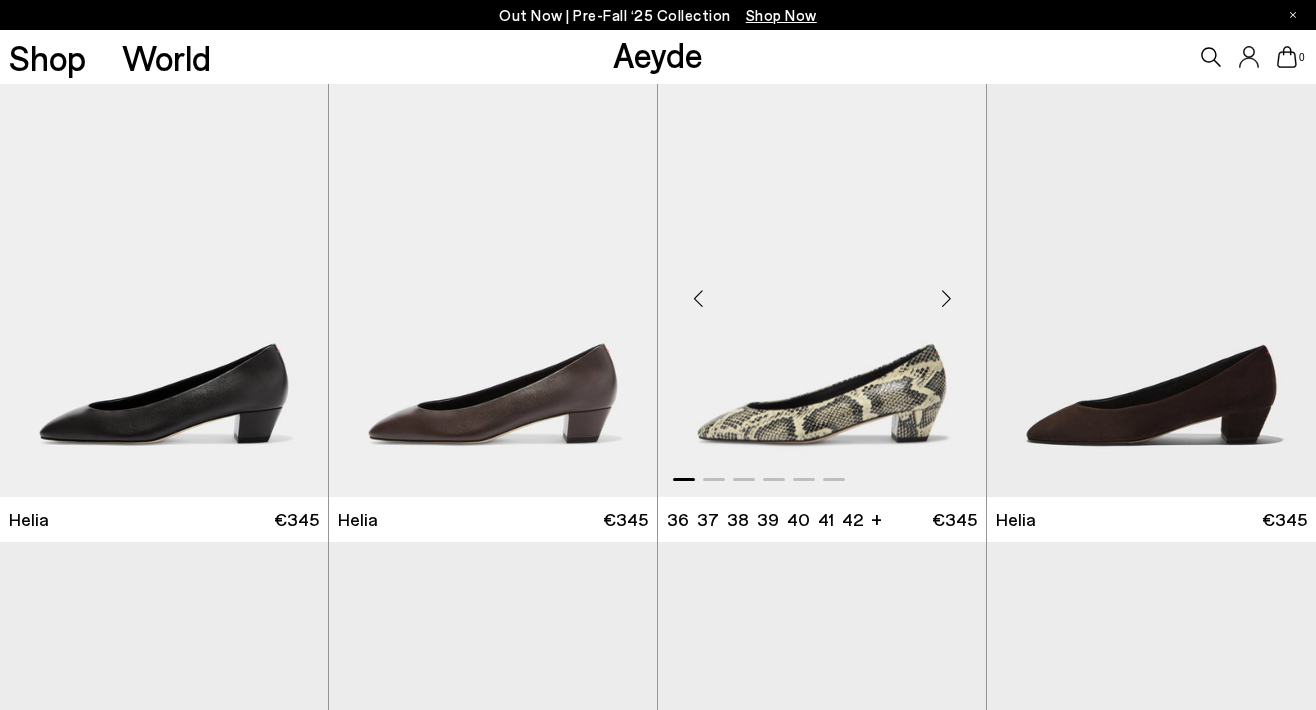 click at bounding box center (946, 299) 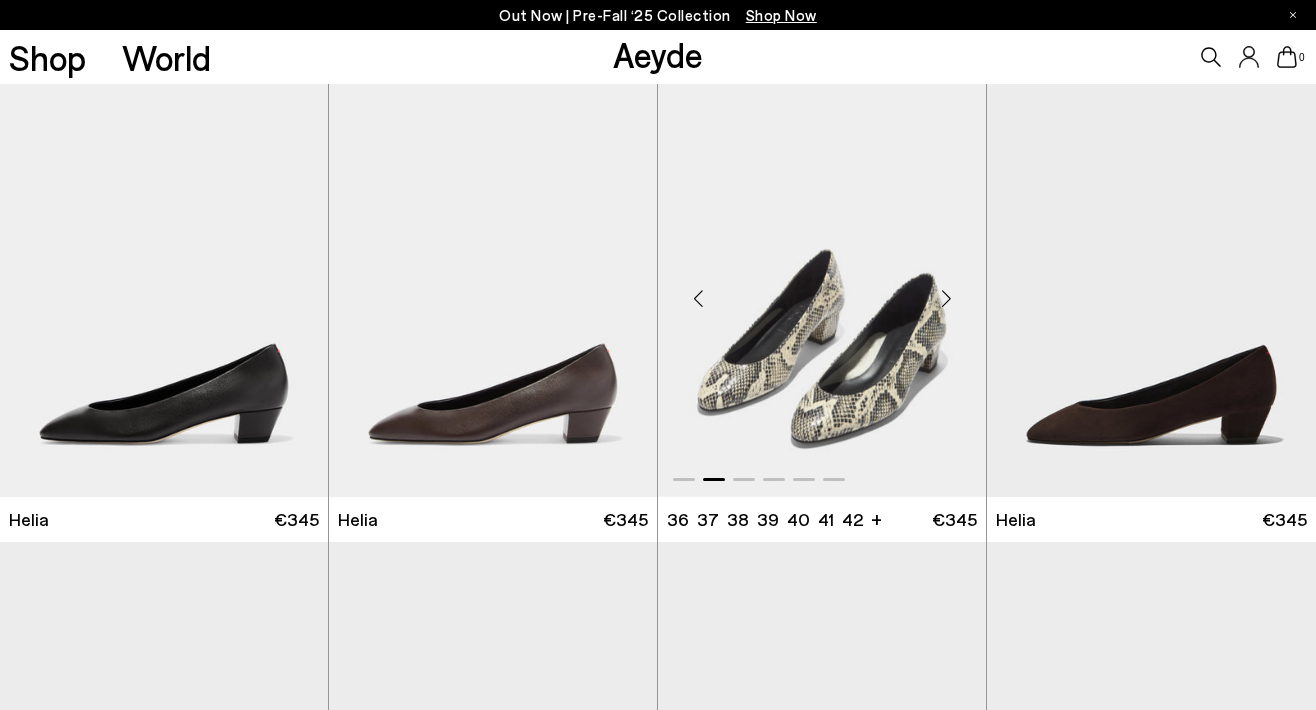 click at bounding box center [946, 299] 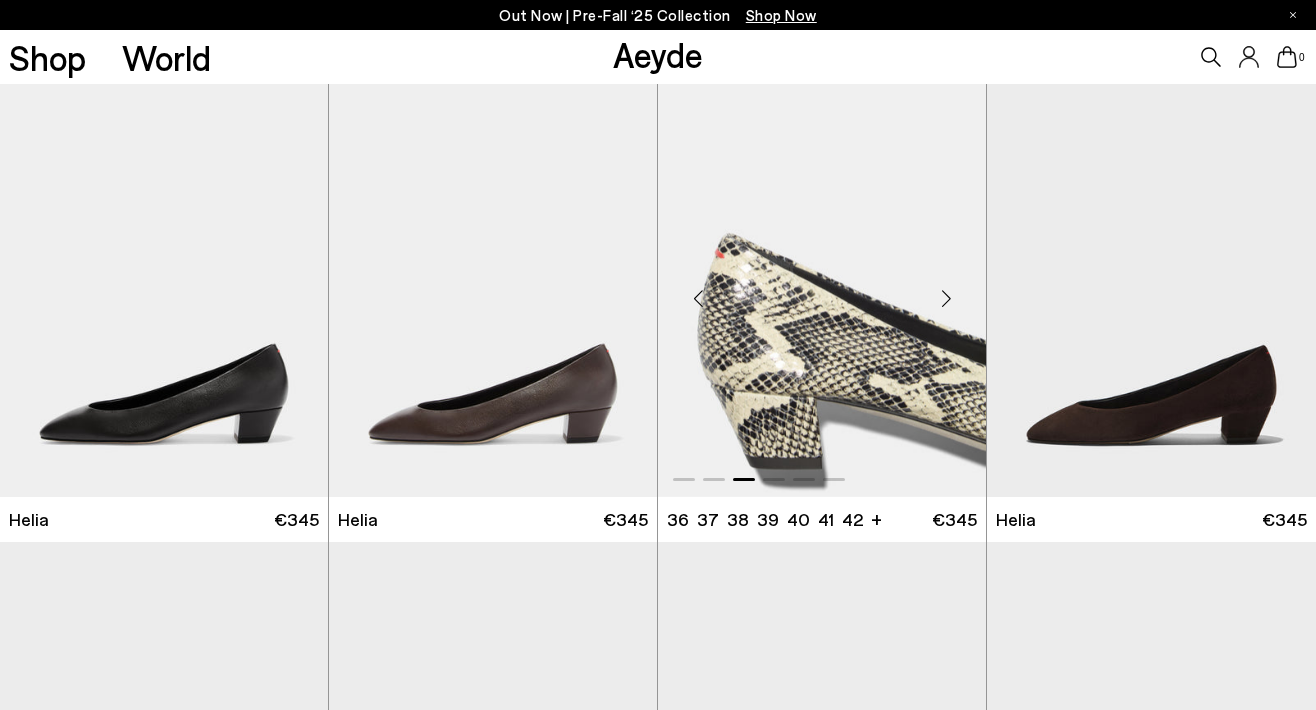 click at bounding box center [946, 299] 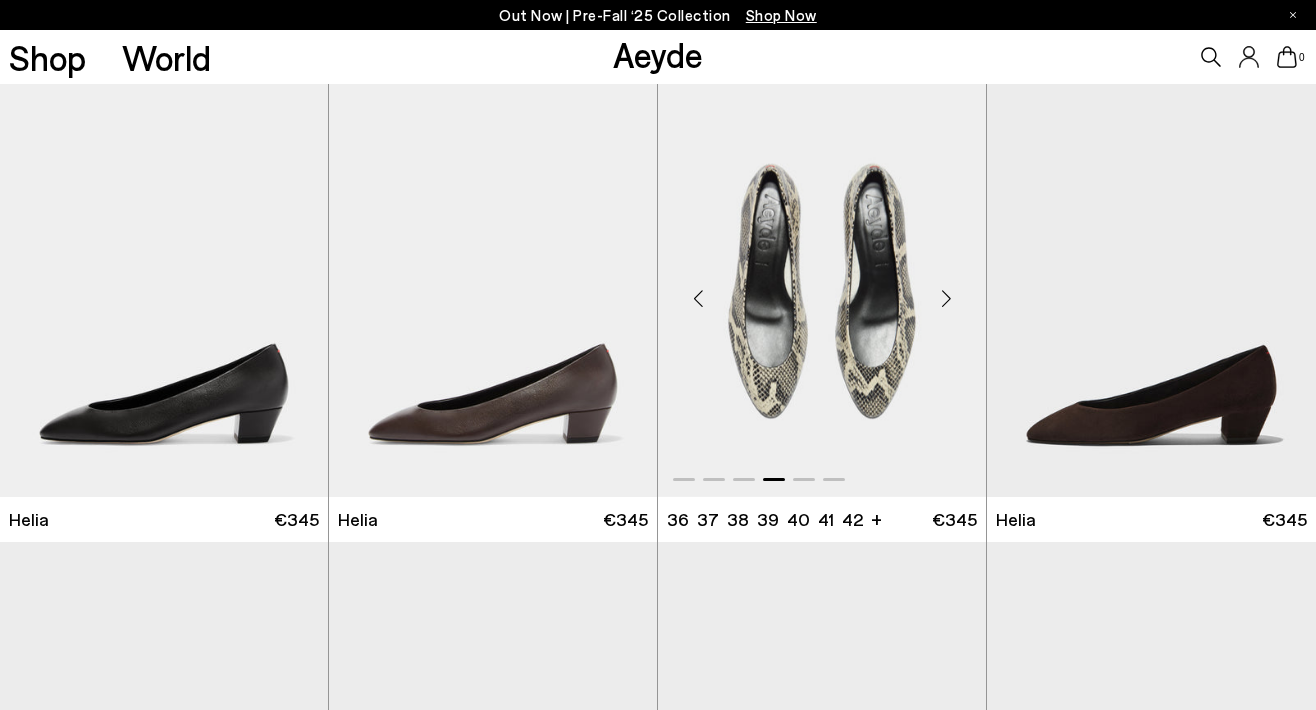 click at bounding box center (946, 299) 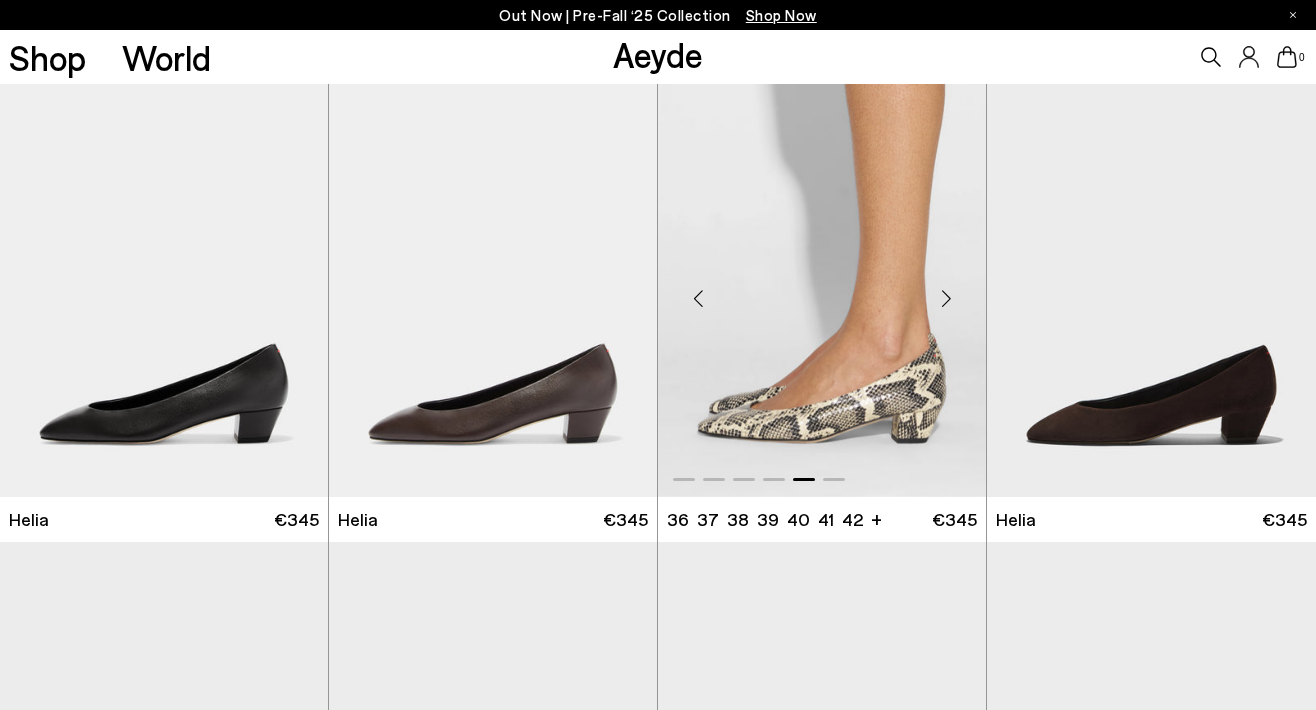 click at bounding box center [946, 299] 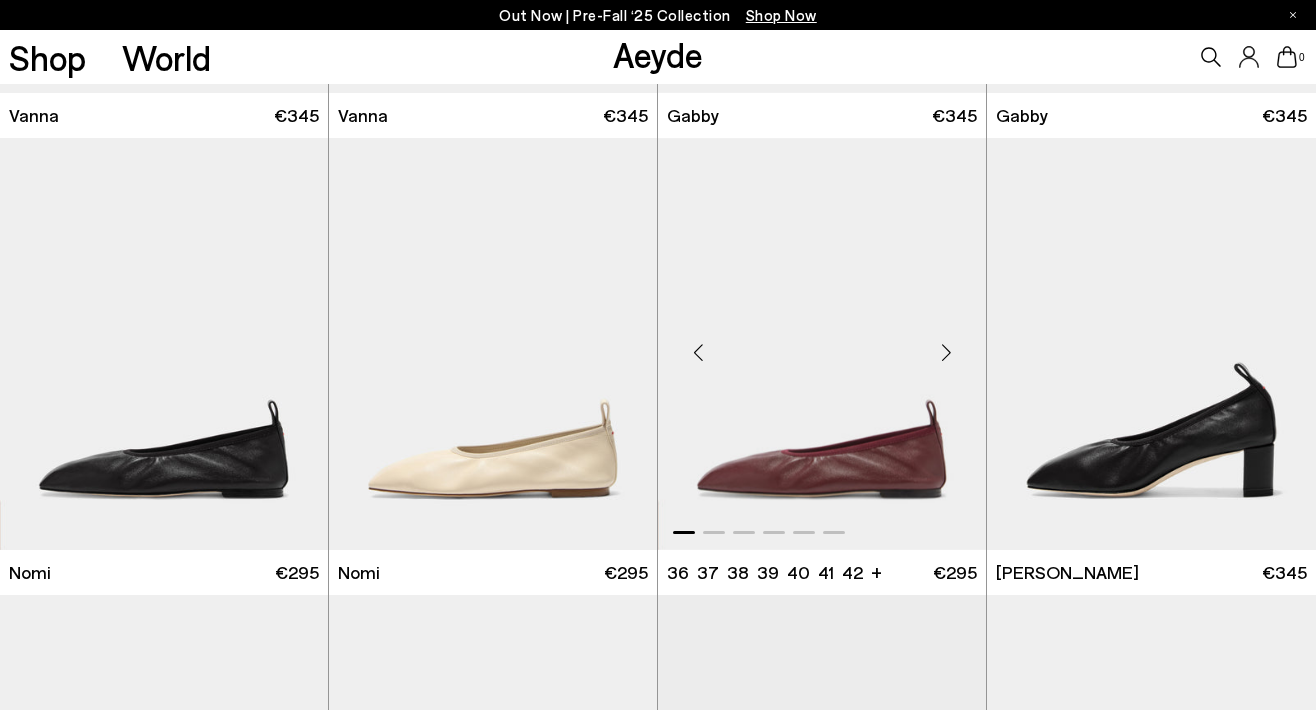 scroll, scrollTop: 1331, scrollLeft: 0, axis: vertical 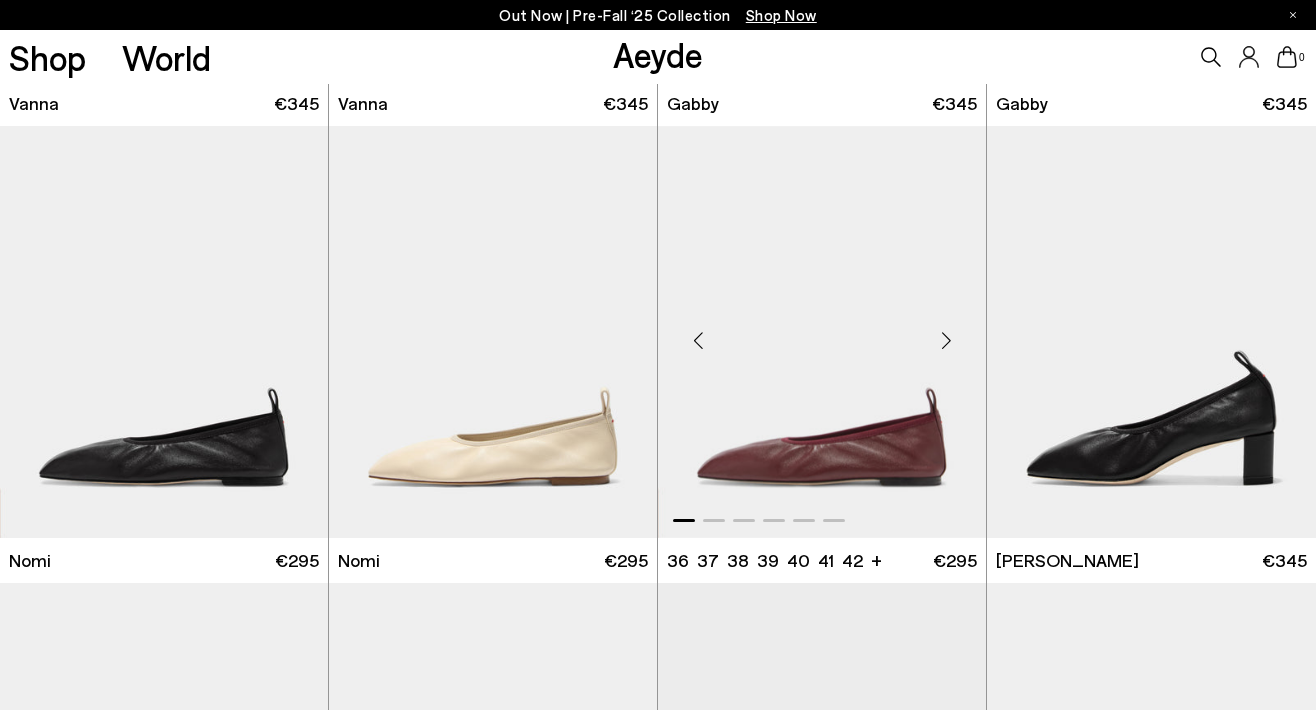 click at bounding box center (946, 340) 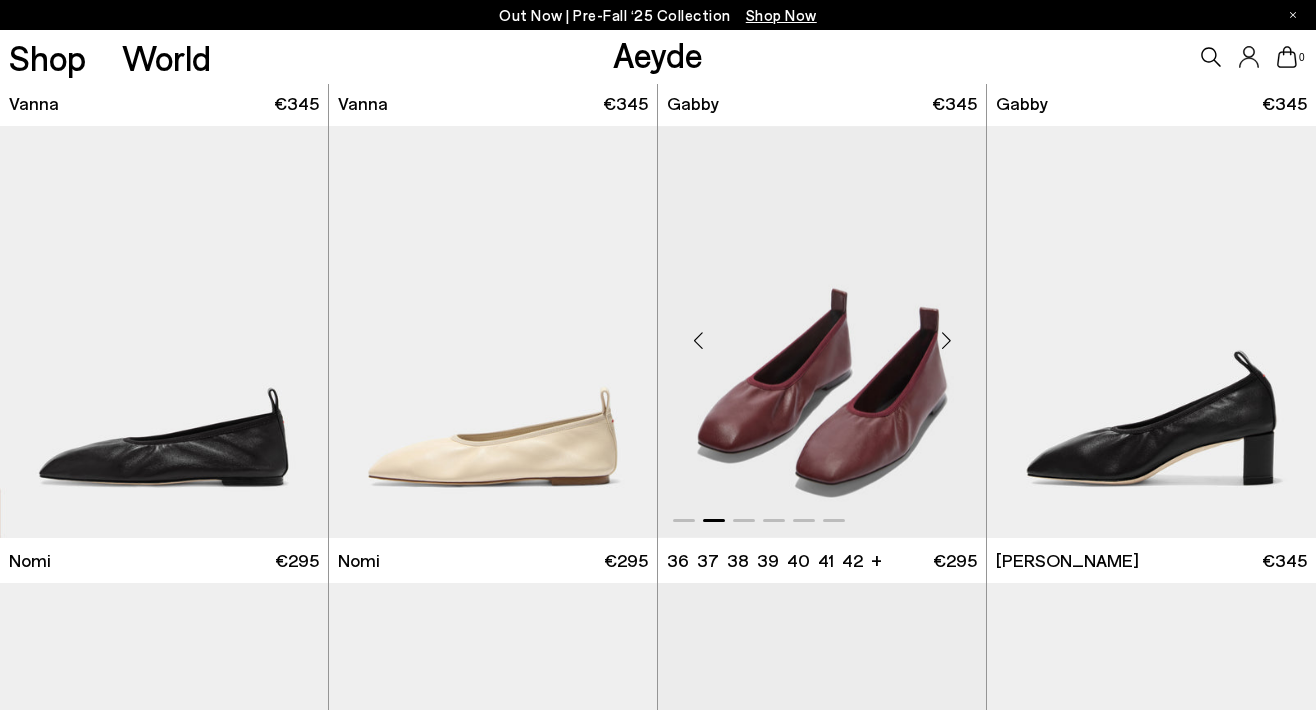 click at bounding box center (946, 340) 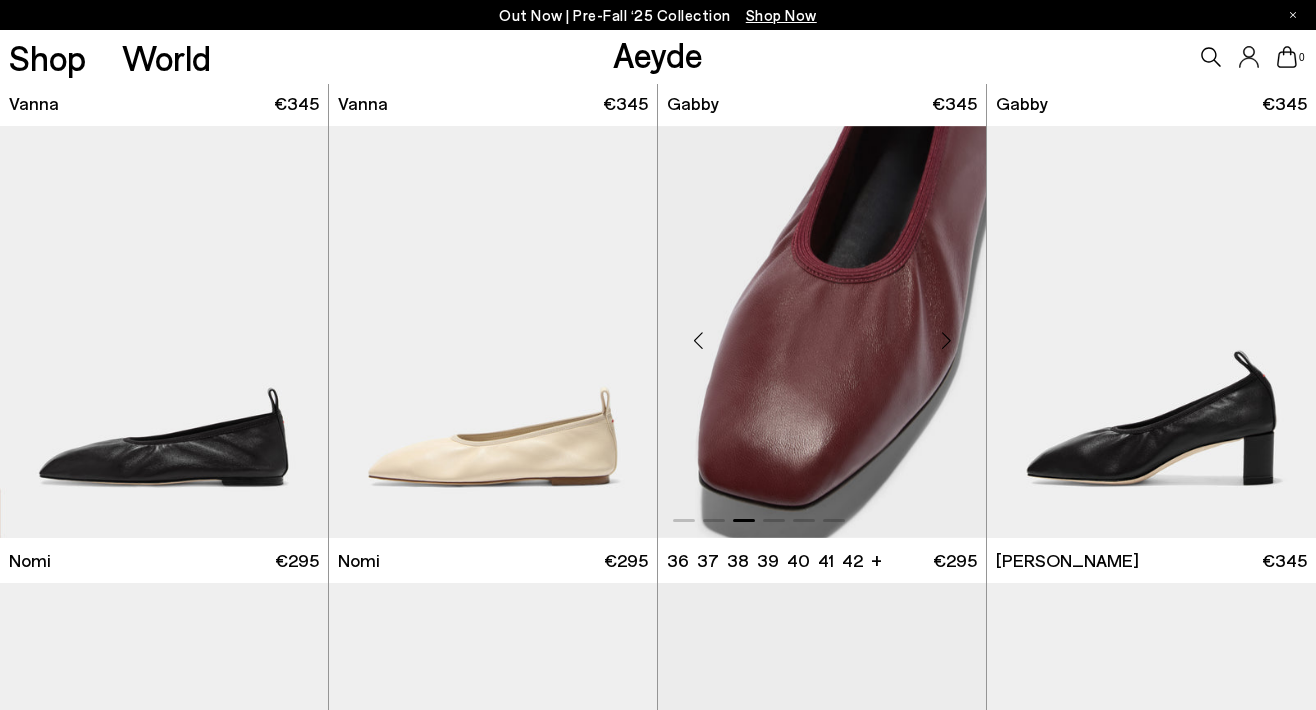 click at bounding box center (946, 340) 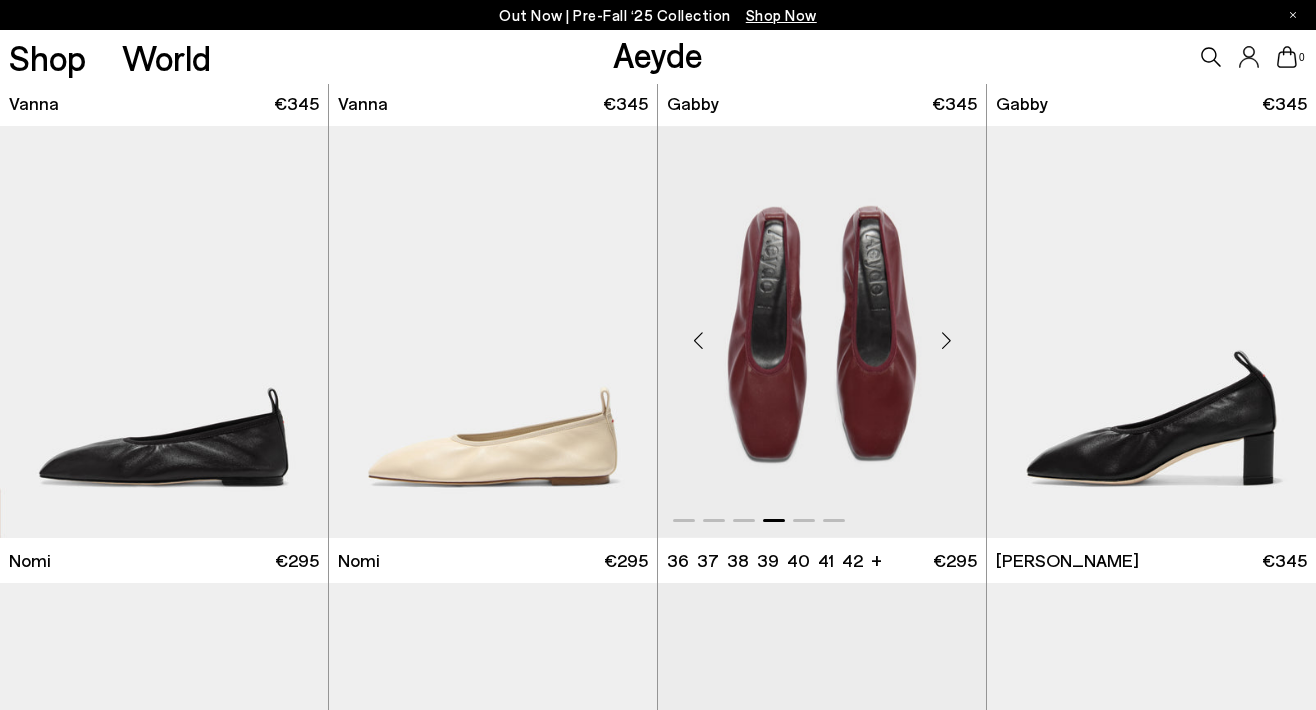 click at bounding box center (946, 340) 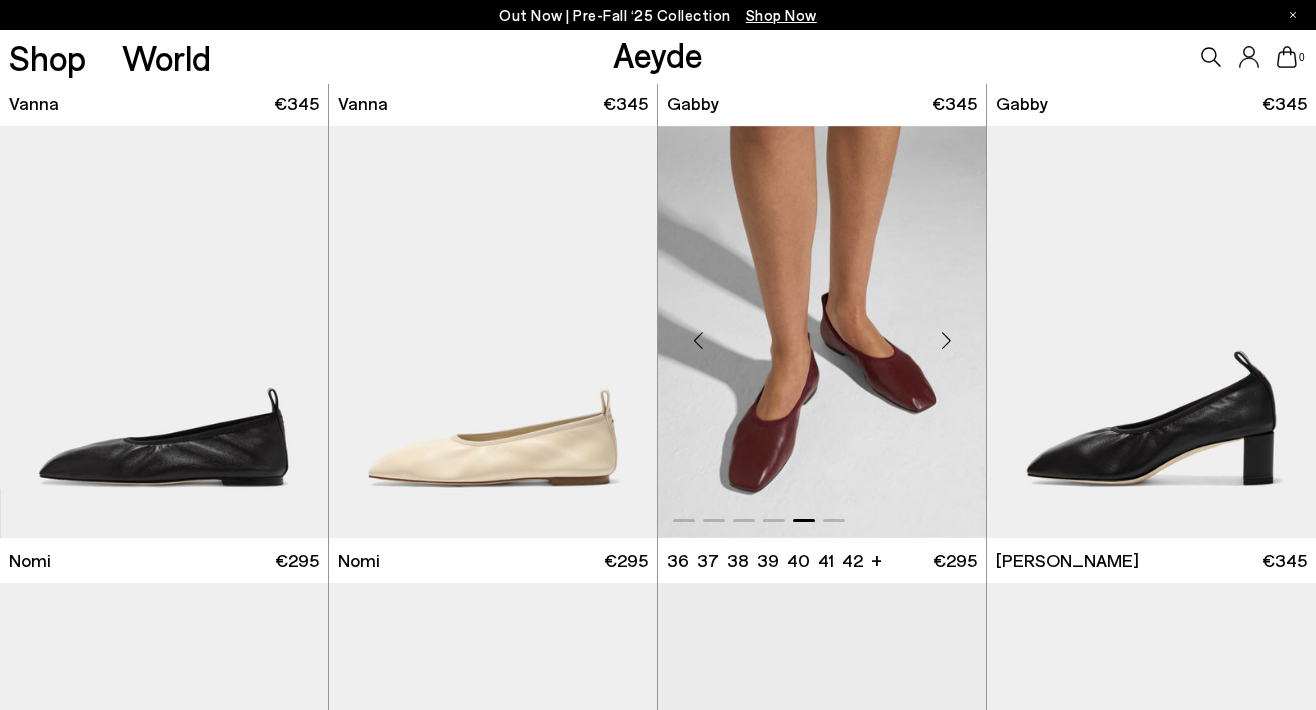 click at bounding box center (946, 340) 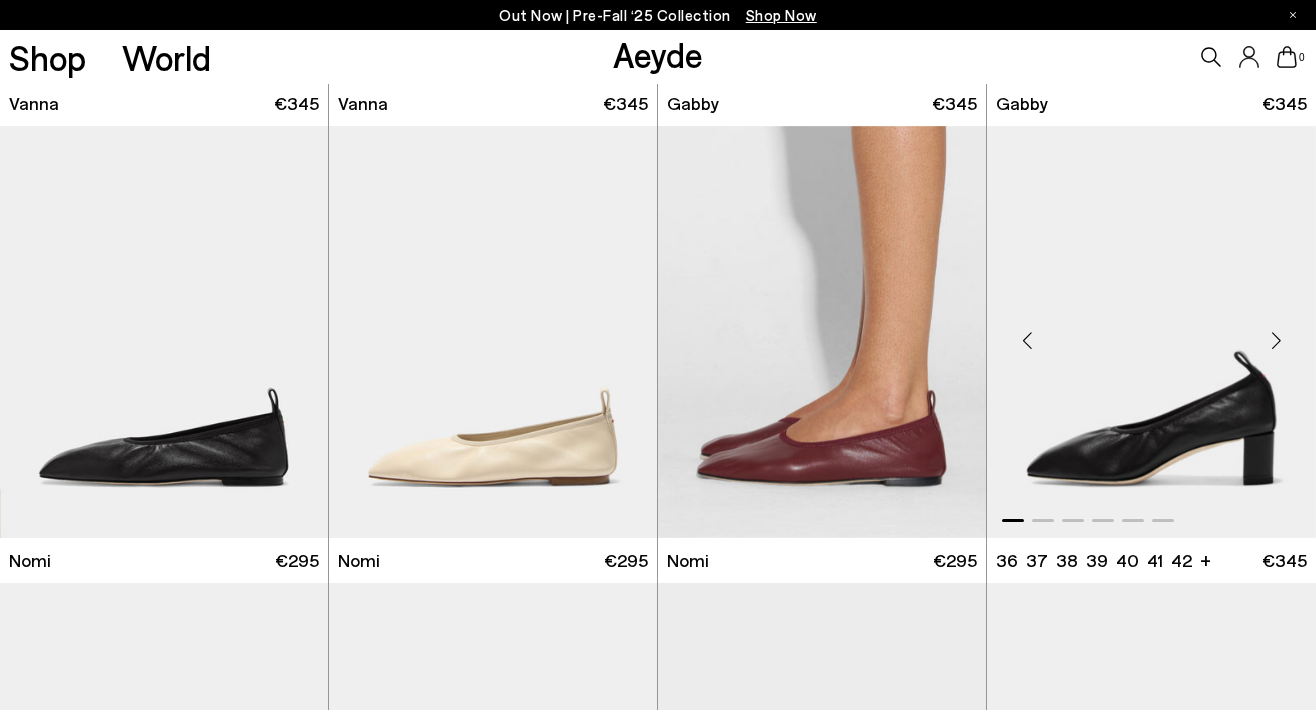 click at bounding box center [1276, 340] 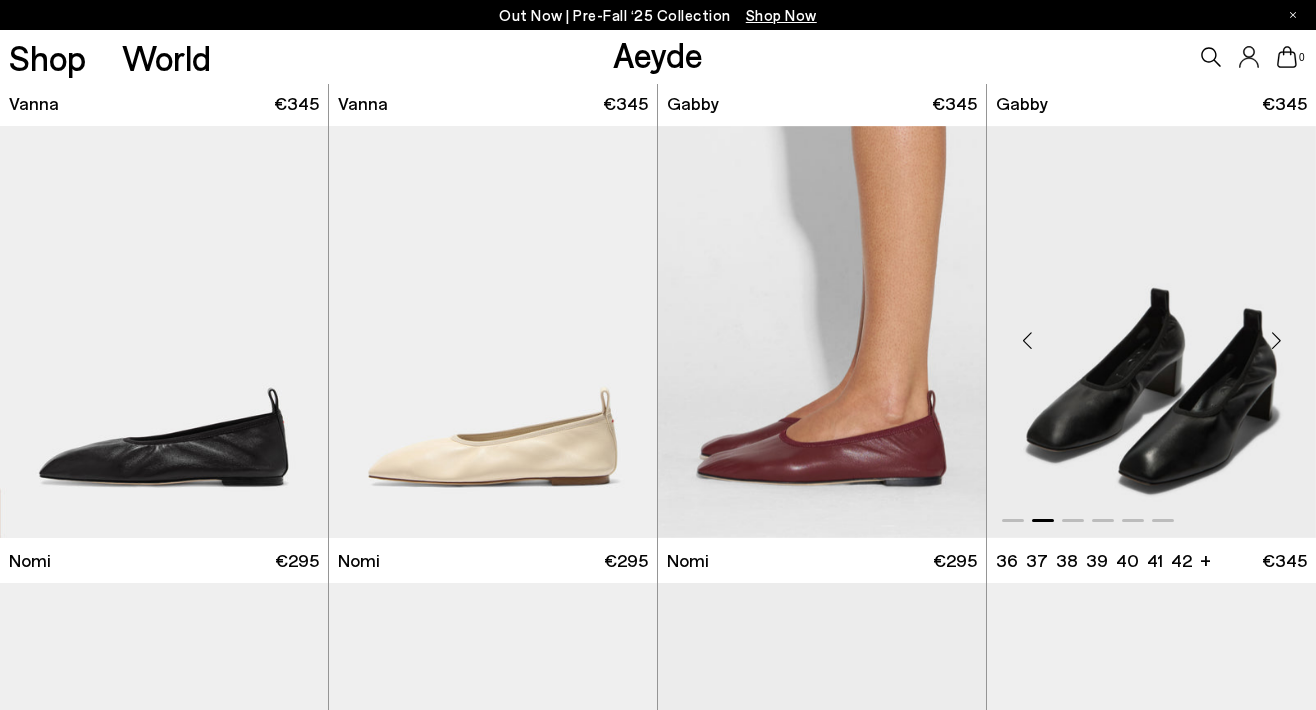 click at bounding box center [1276, 340] 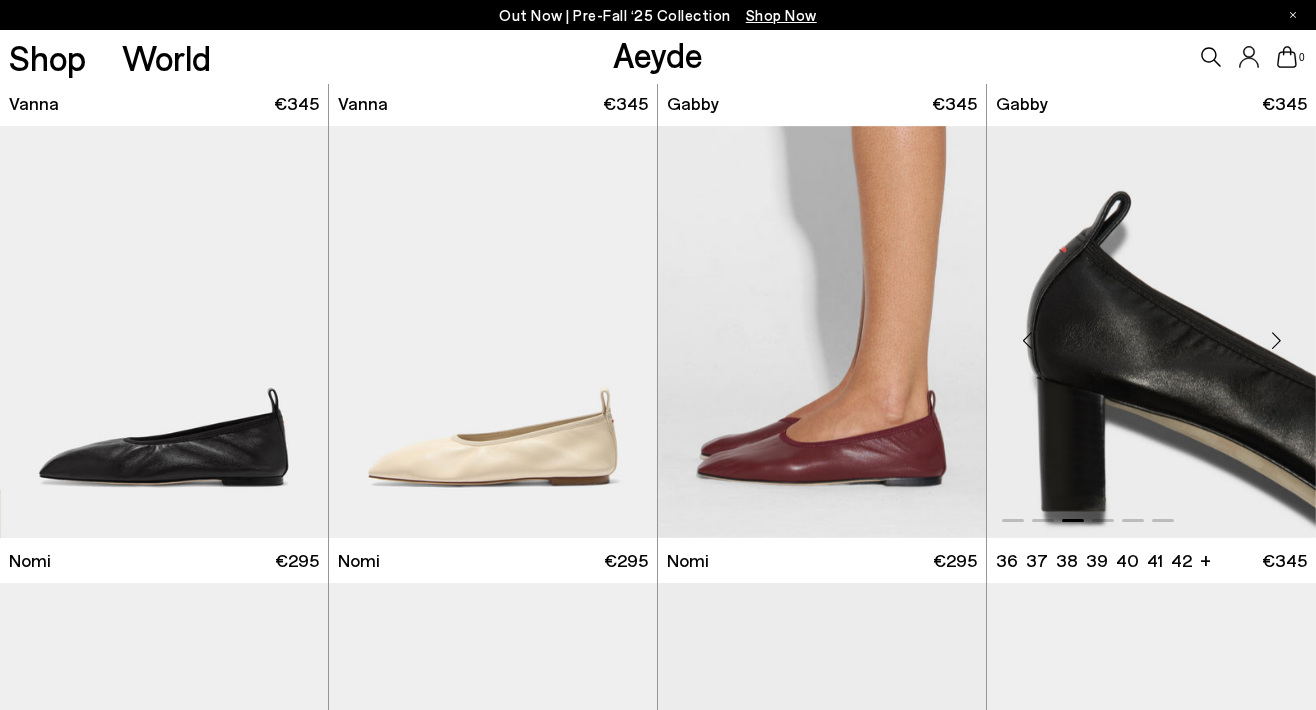 click at bounding box center [1276, 340] 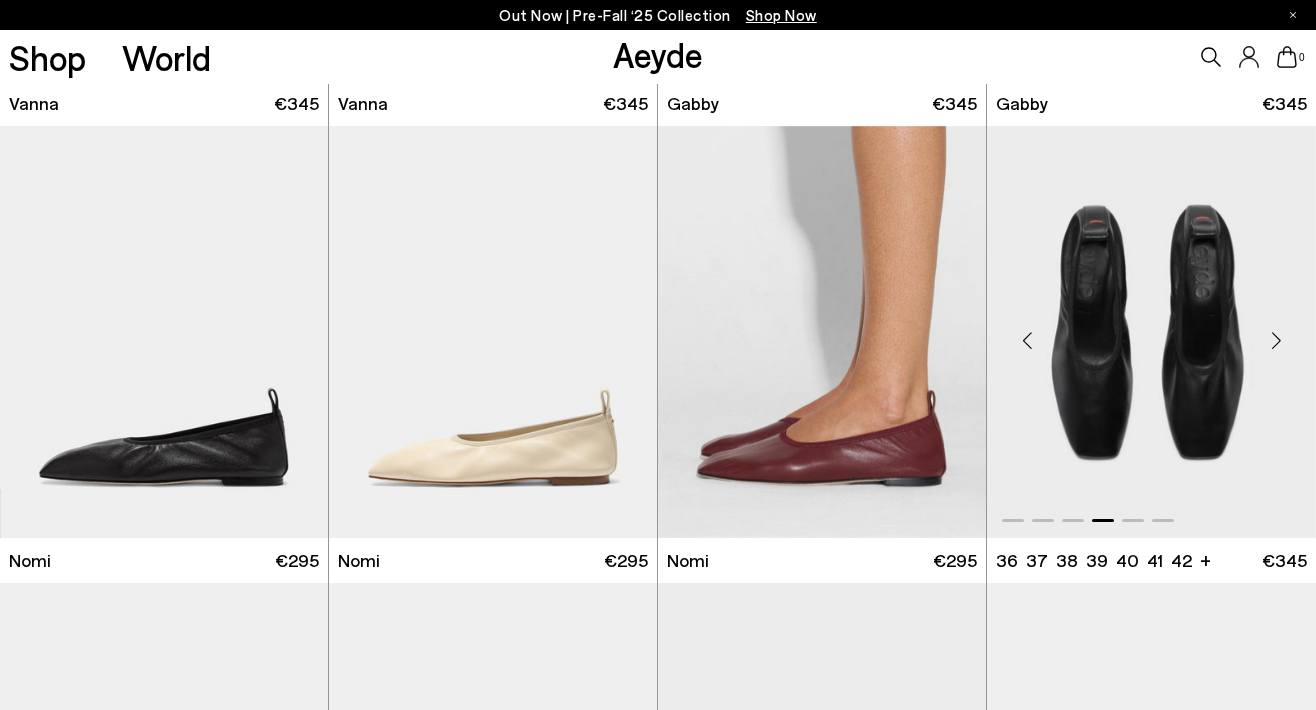 click at bounding box center [1276, 340] 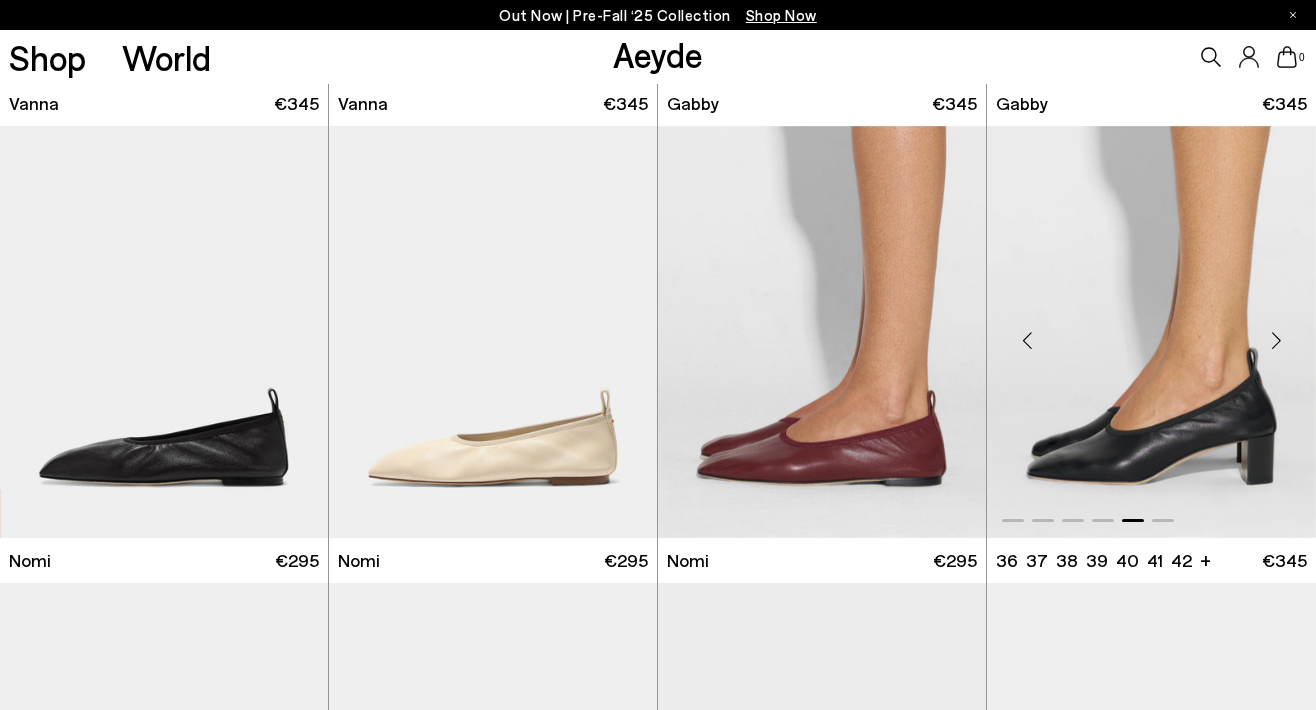 click at bounding box center [1276, 340] 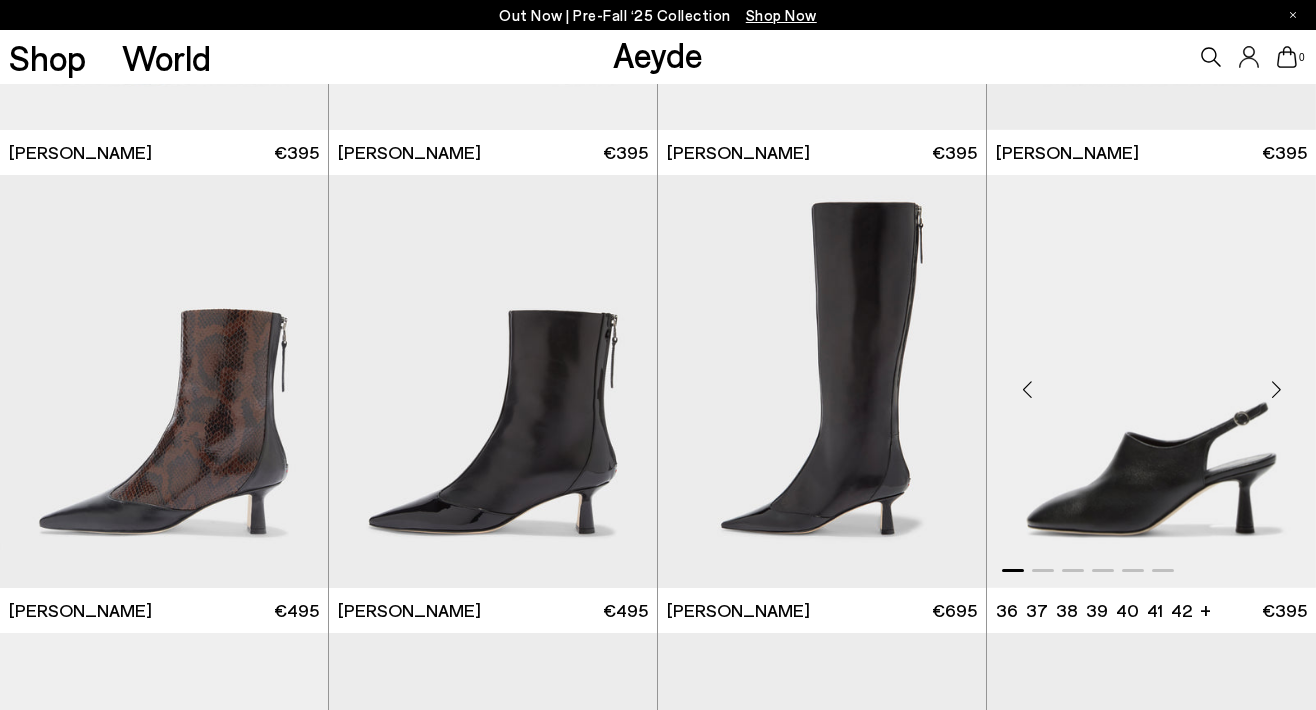 scroll, scrollTop: 2662, scrollLeft: 0, axis: vertical 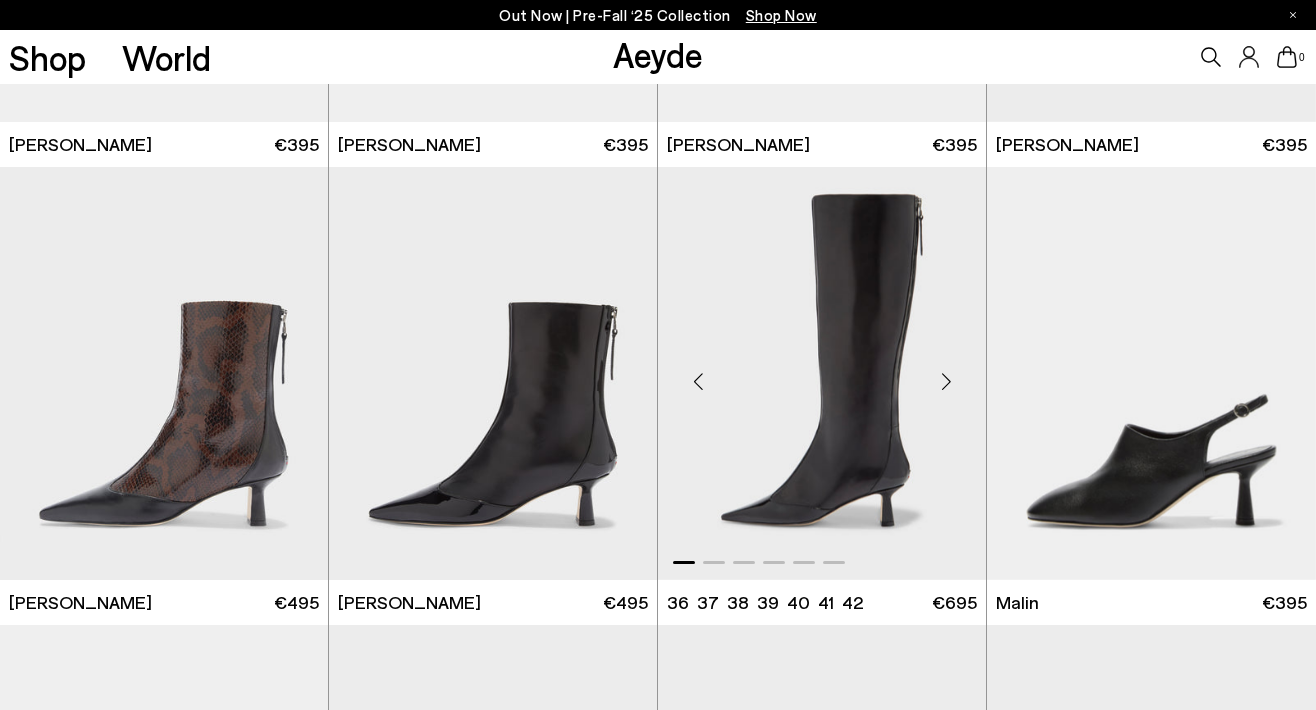 click at bounding box center (946, 382) 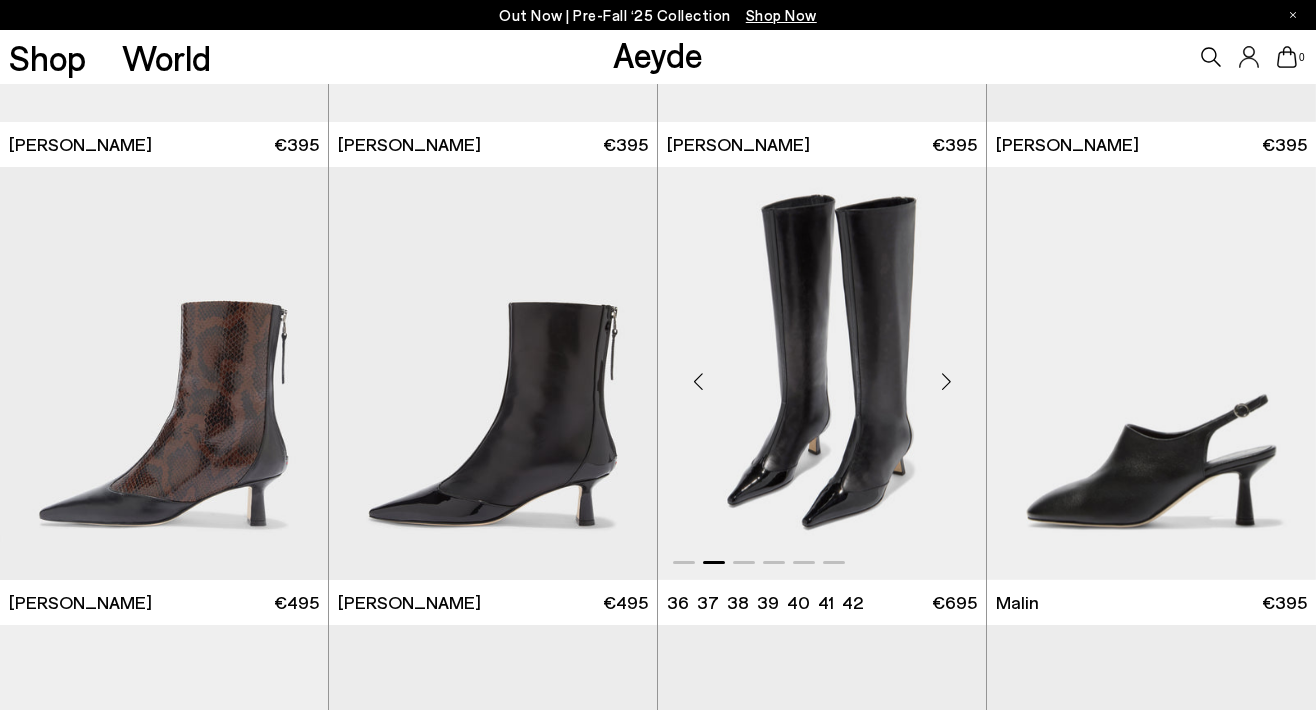 click at bounding box center (946, 382) 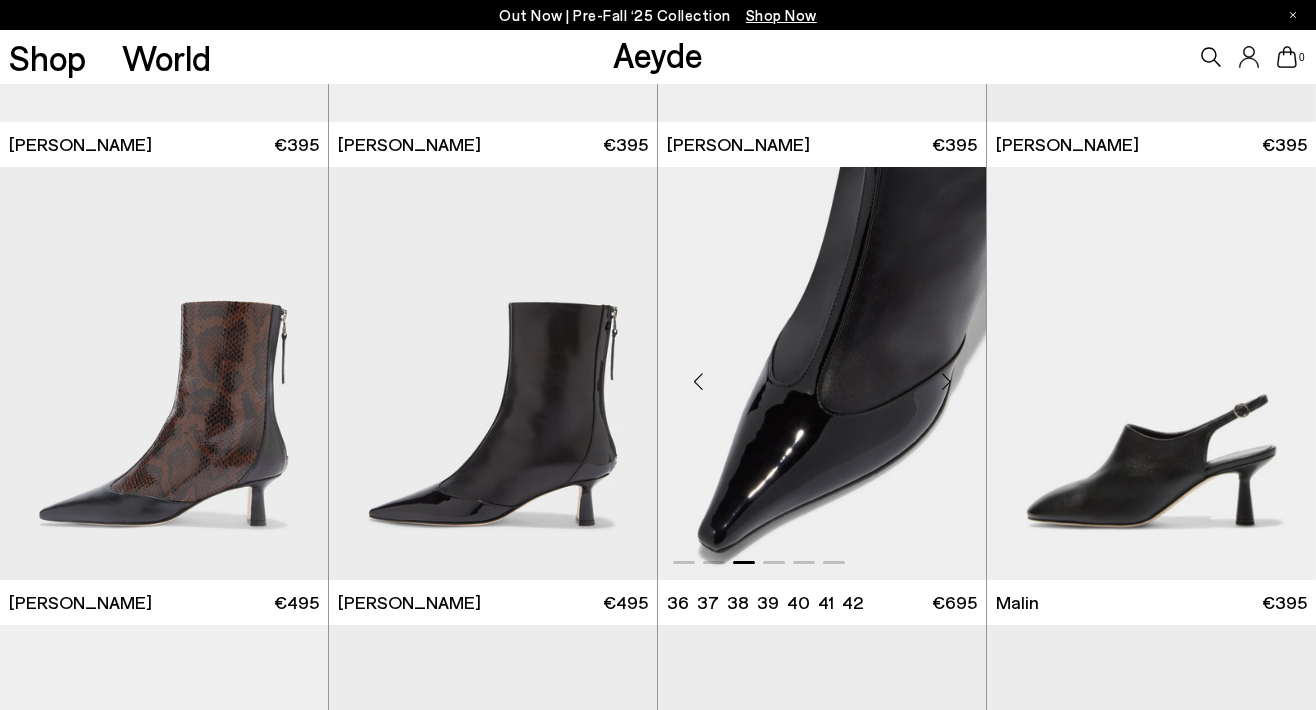 click at bounding box center (946, 382) 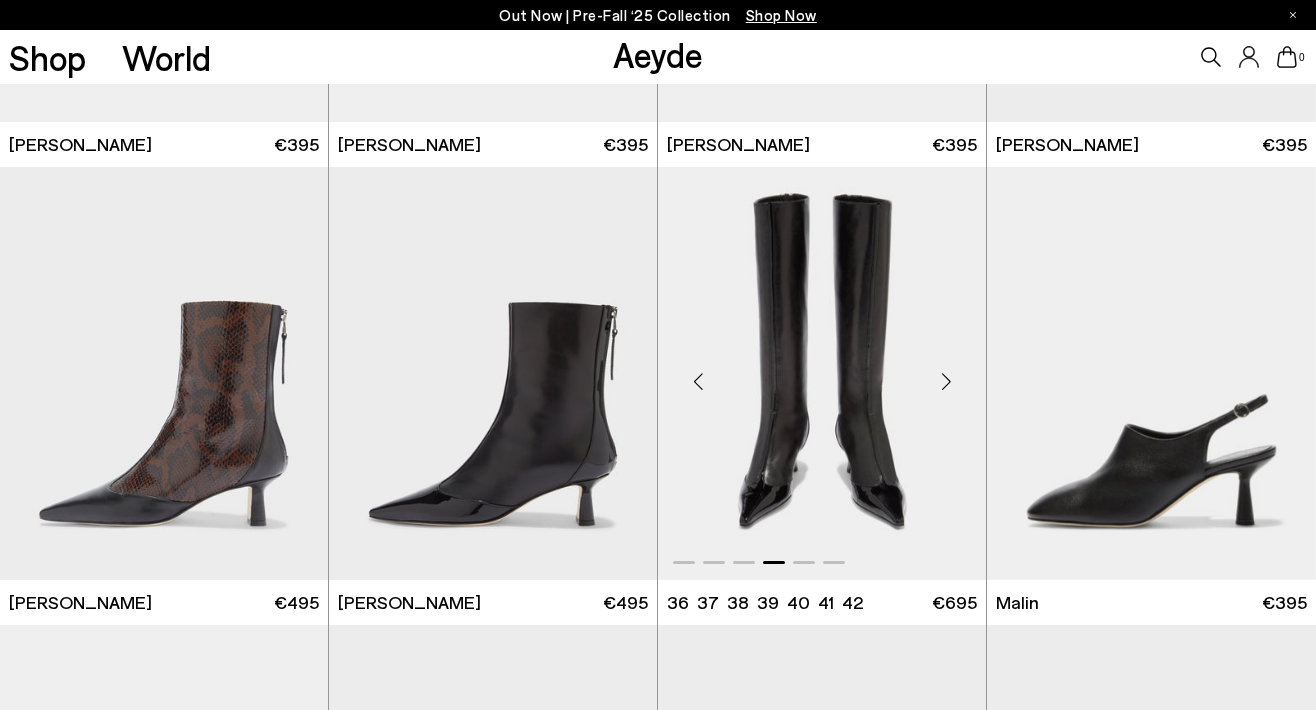 click at bounding box center (946, 382) 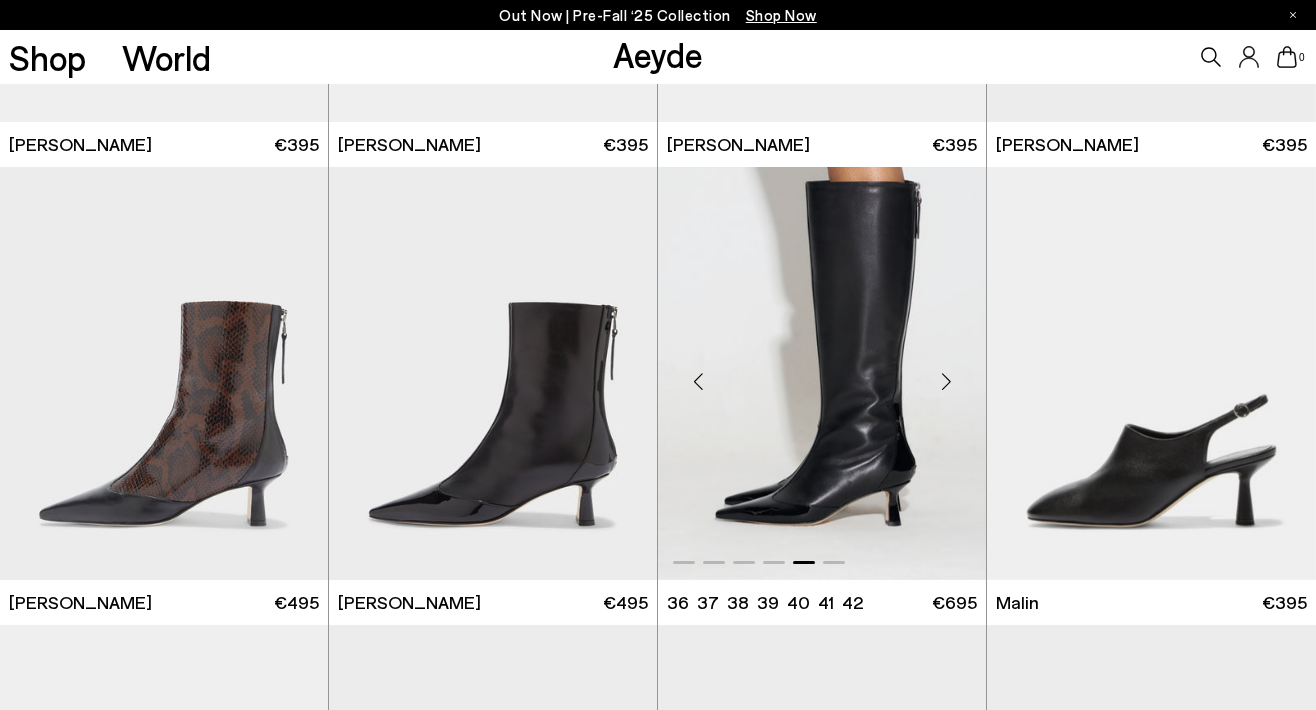 click at bounding box center [946, 382] 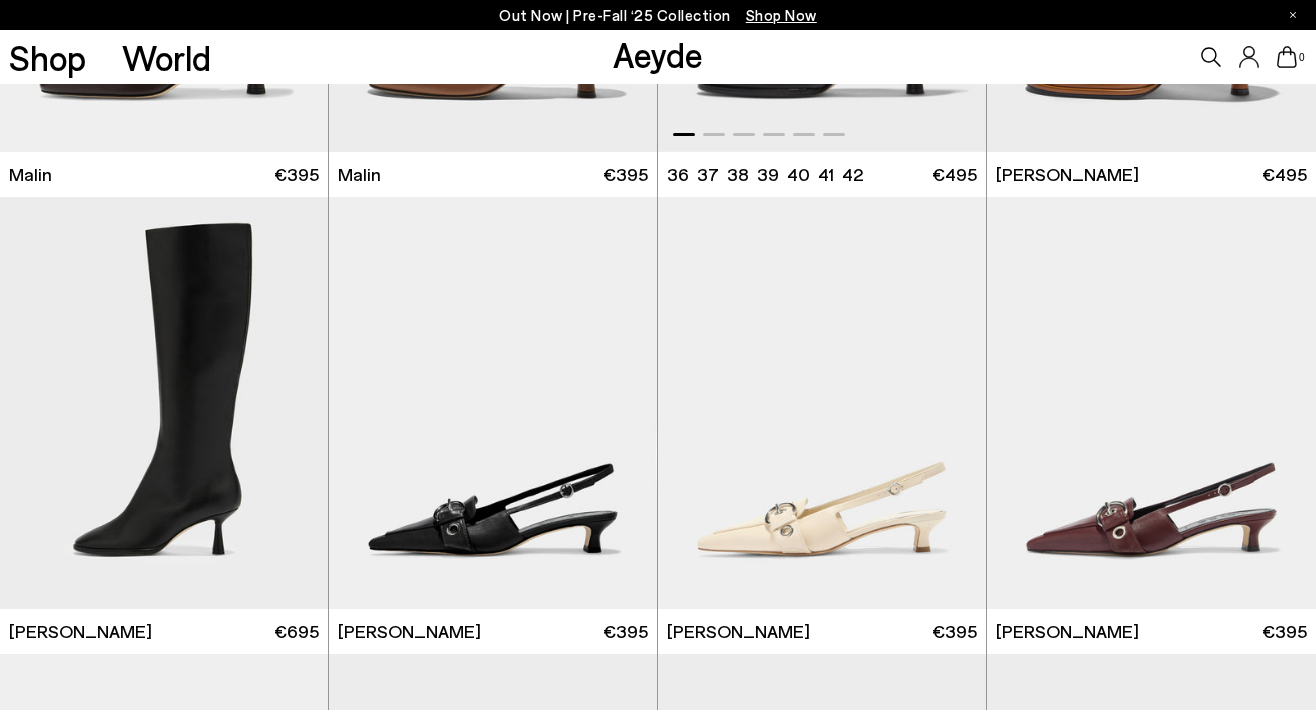 scroll, scrollTop: 3550, scrollLeft: 0, axis: vertical 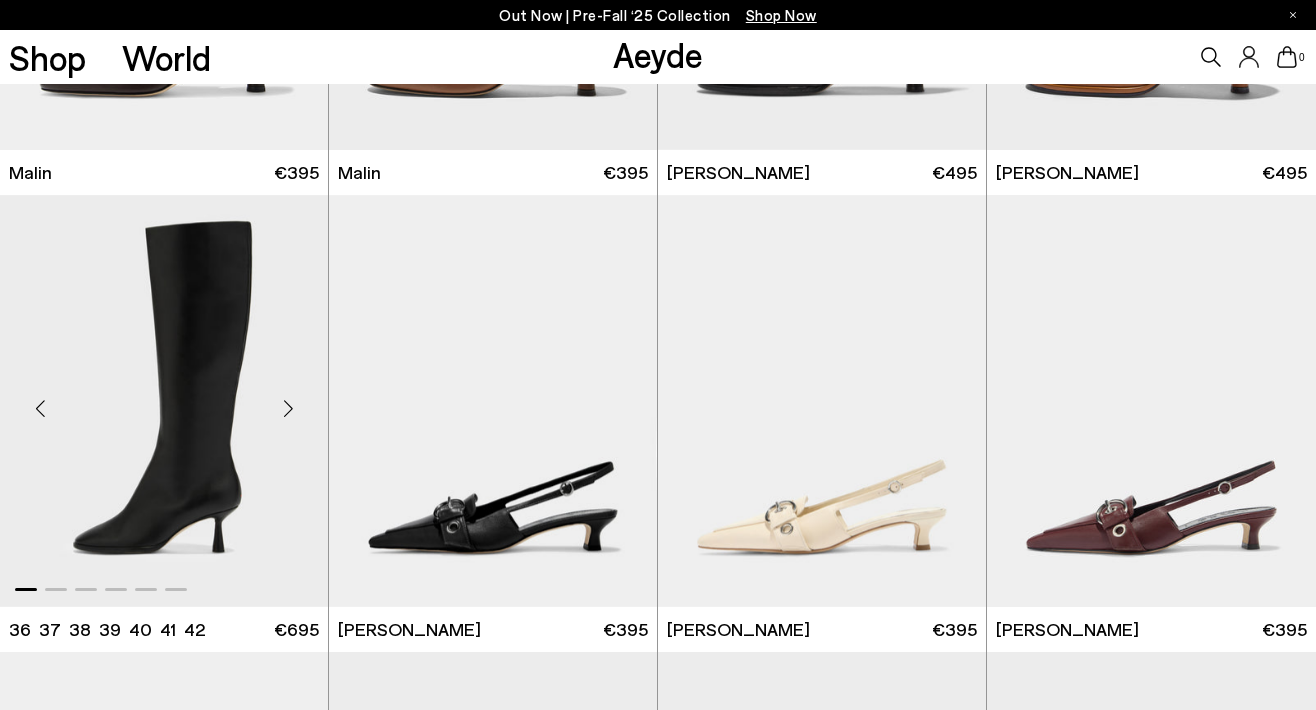 click at bounding box center [288, 409] 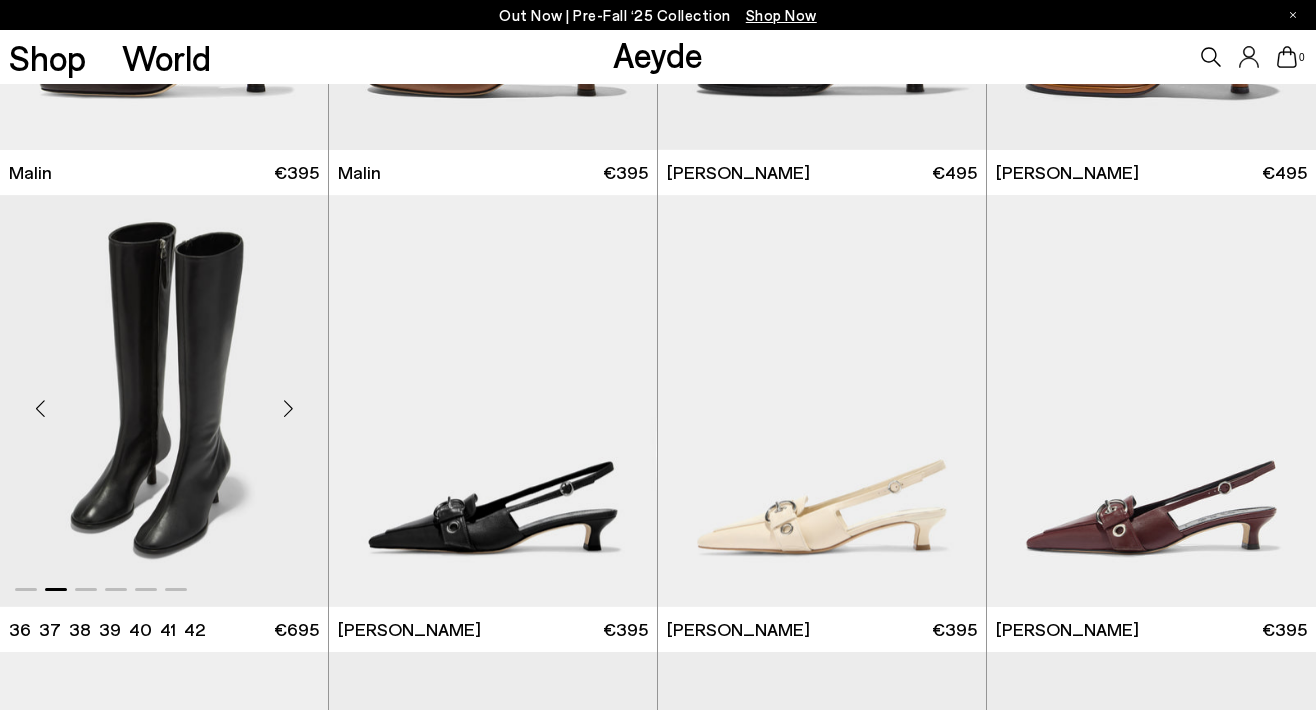 click at bounding box center [288, 409] 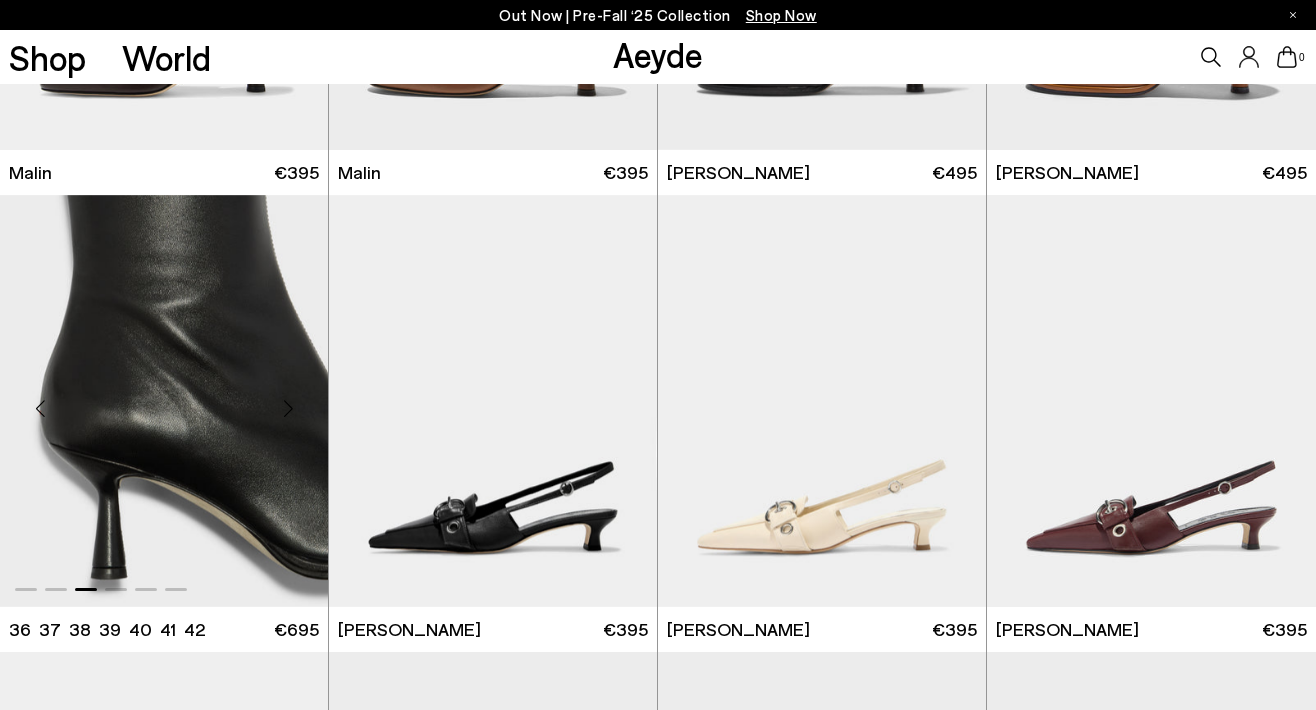click at bounding box center (288, 409) 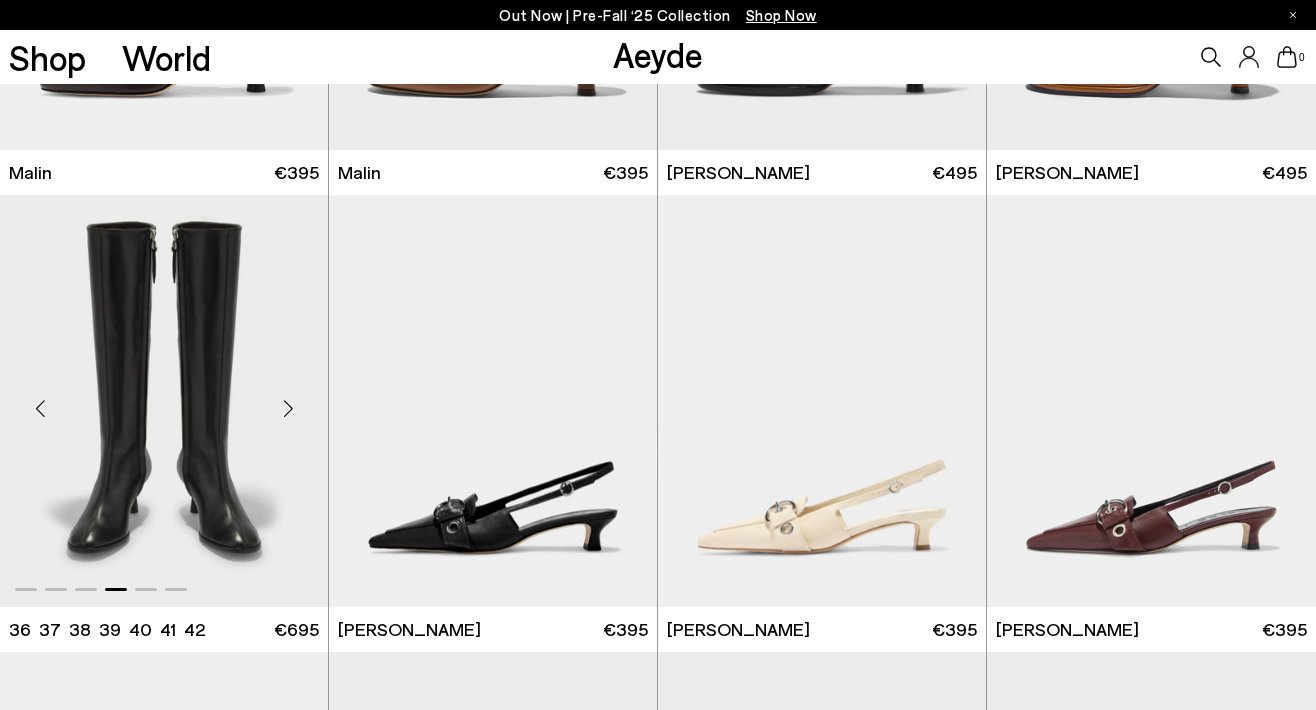 click at bounding box center [288, 409] 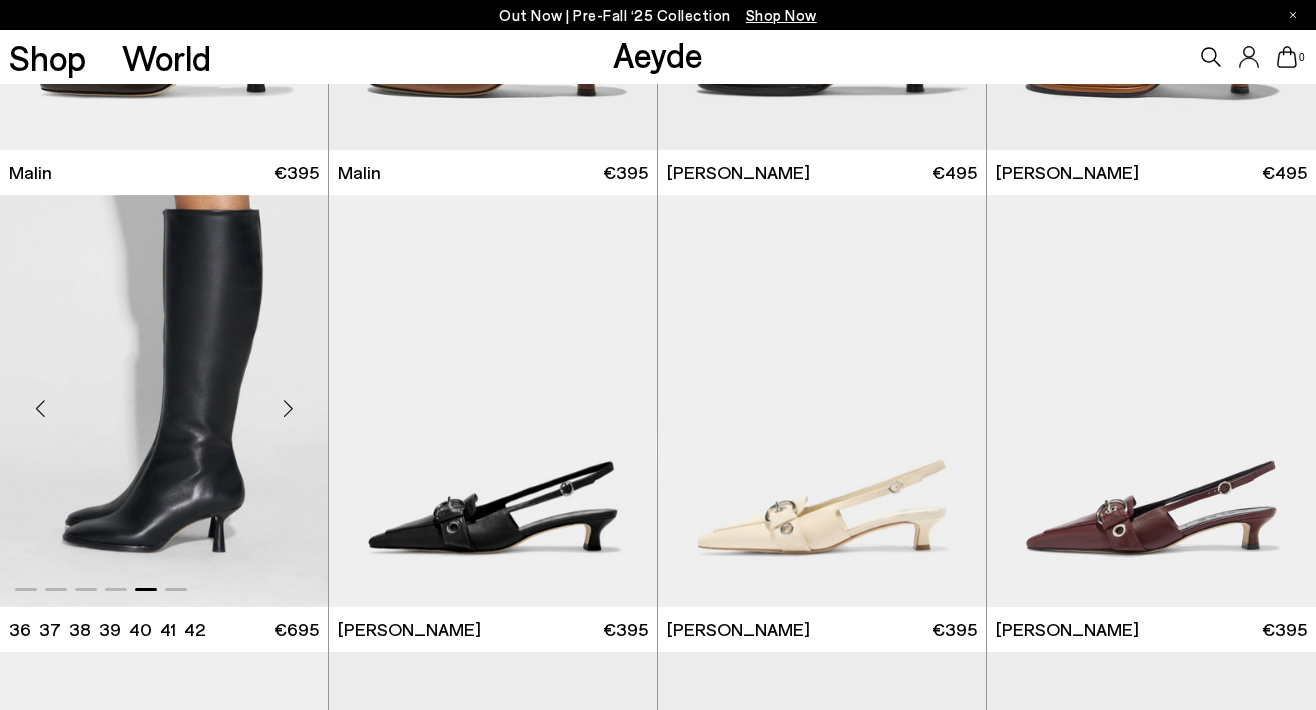 click at bounding box center (288, 409) 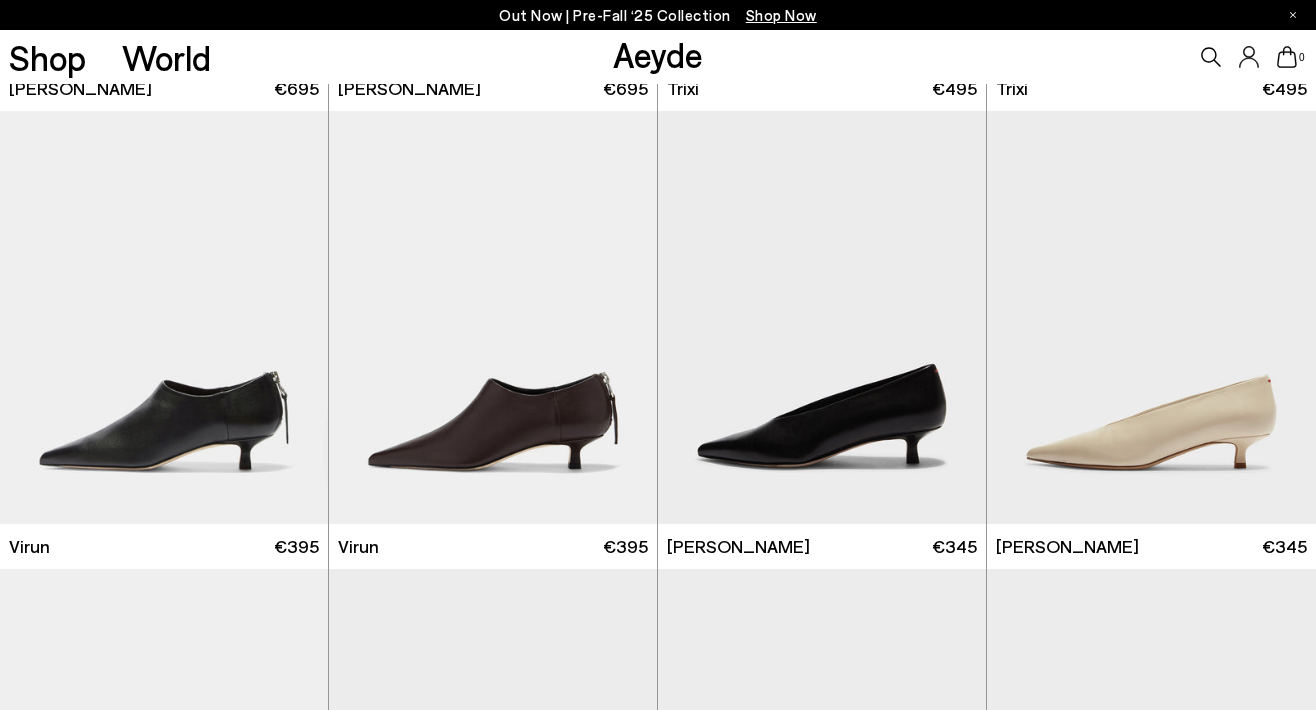 scroll, scrollTop: 5009, scrollLeft: 0, axis: vertical 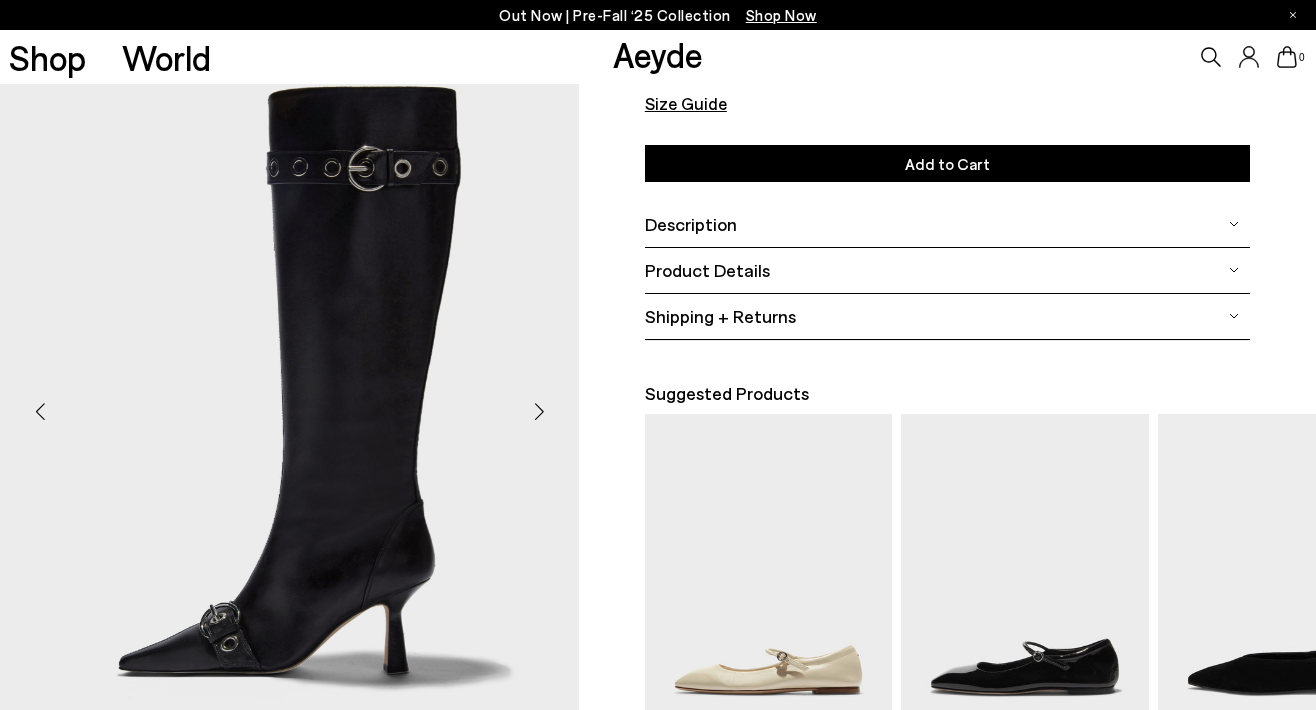 click at bounding box center (539, 411) 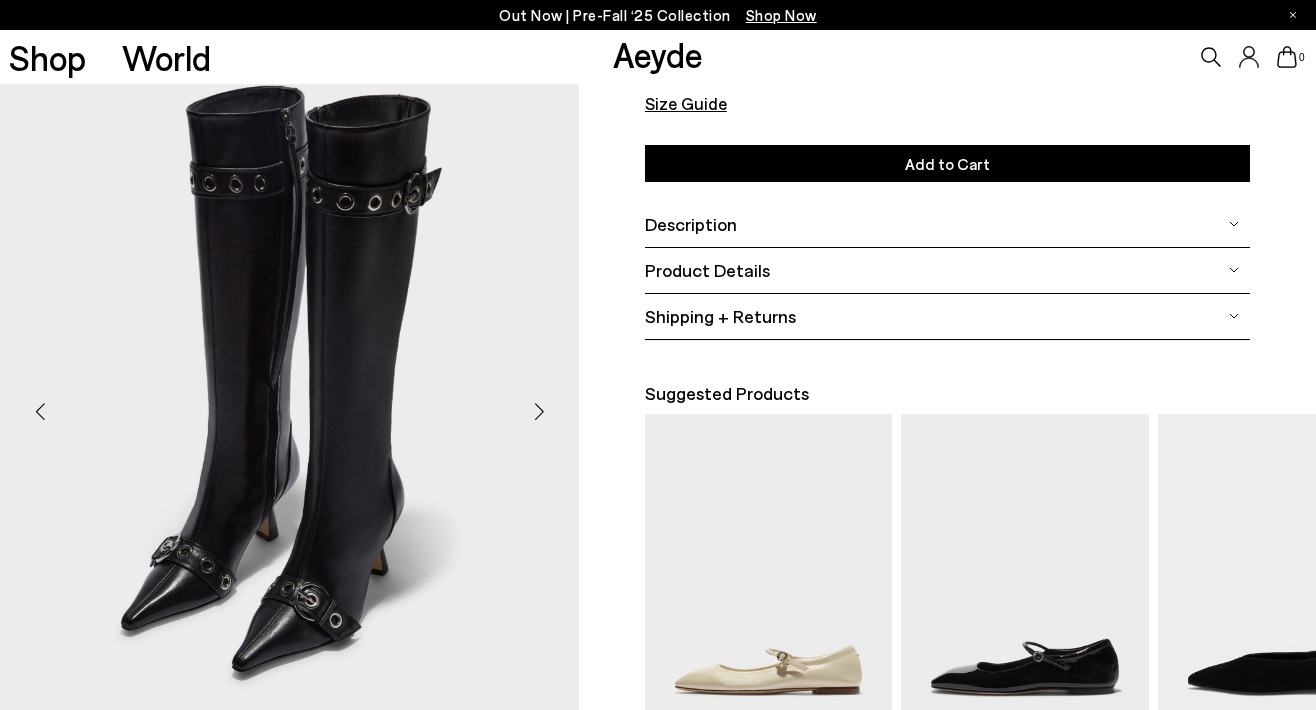 click at bounding box center [539, 411] 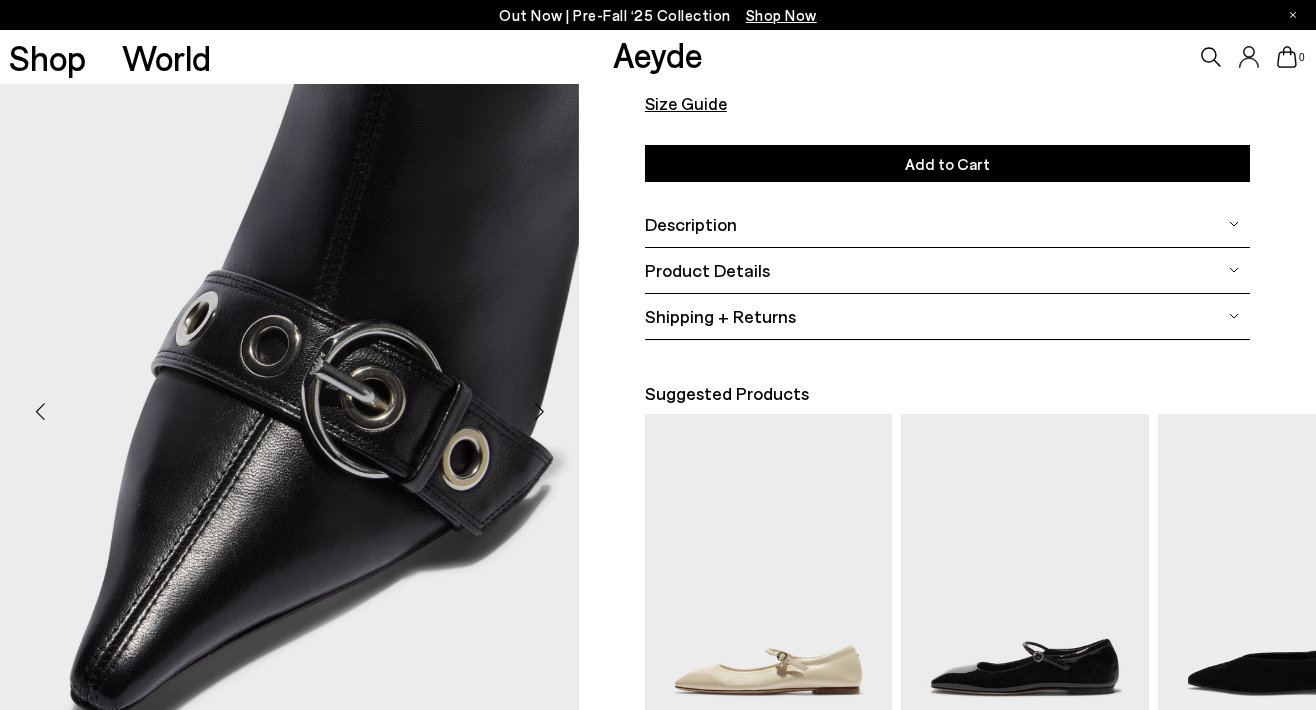 click at bounding box center (539, 411) 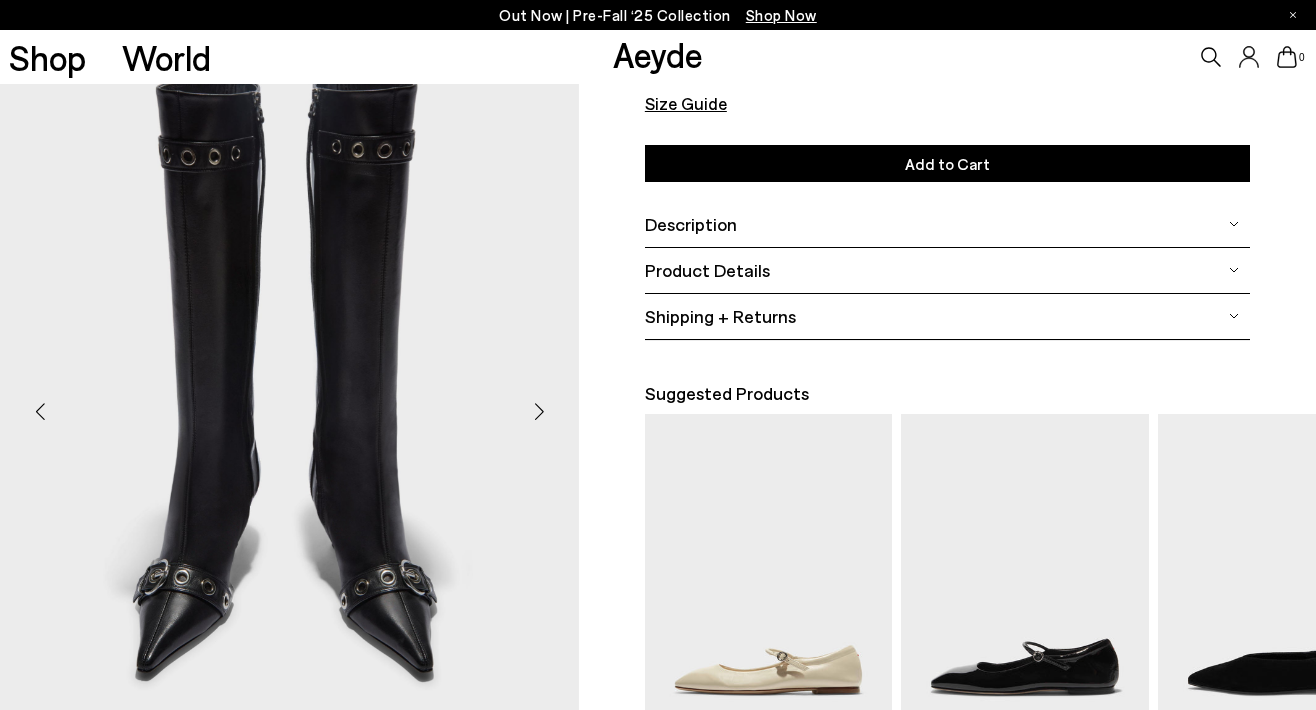 click at bounding box center (539, 411) 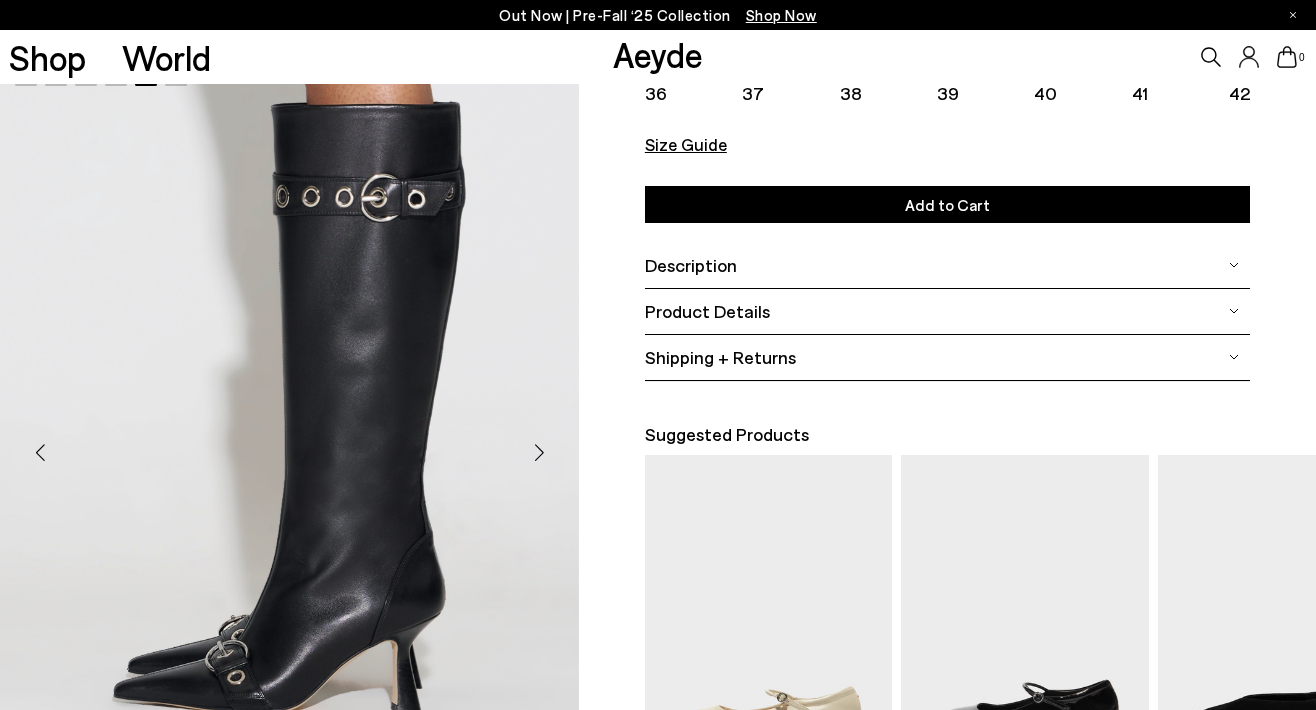 scroll, scrollTop: 243, scrollLeft: 0, axis: vertical 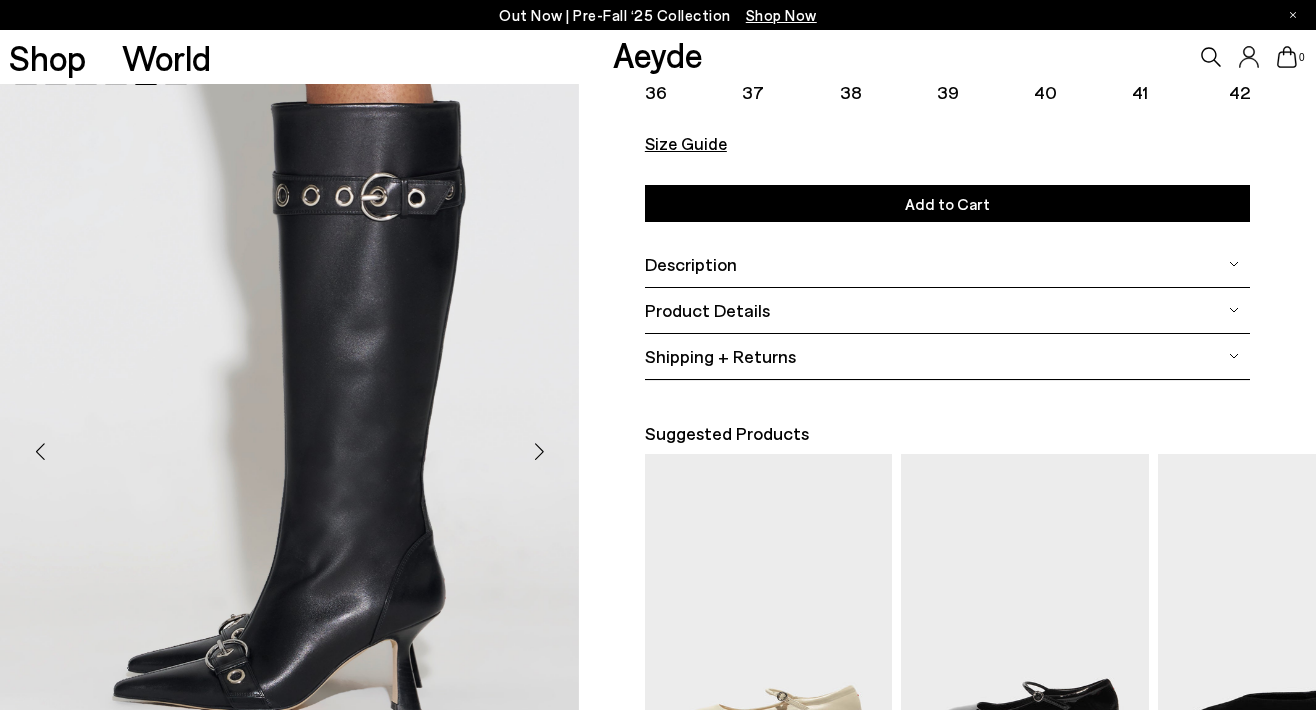 click at bounding box center (539, 451) 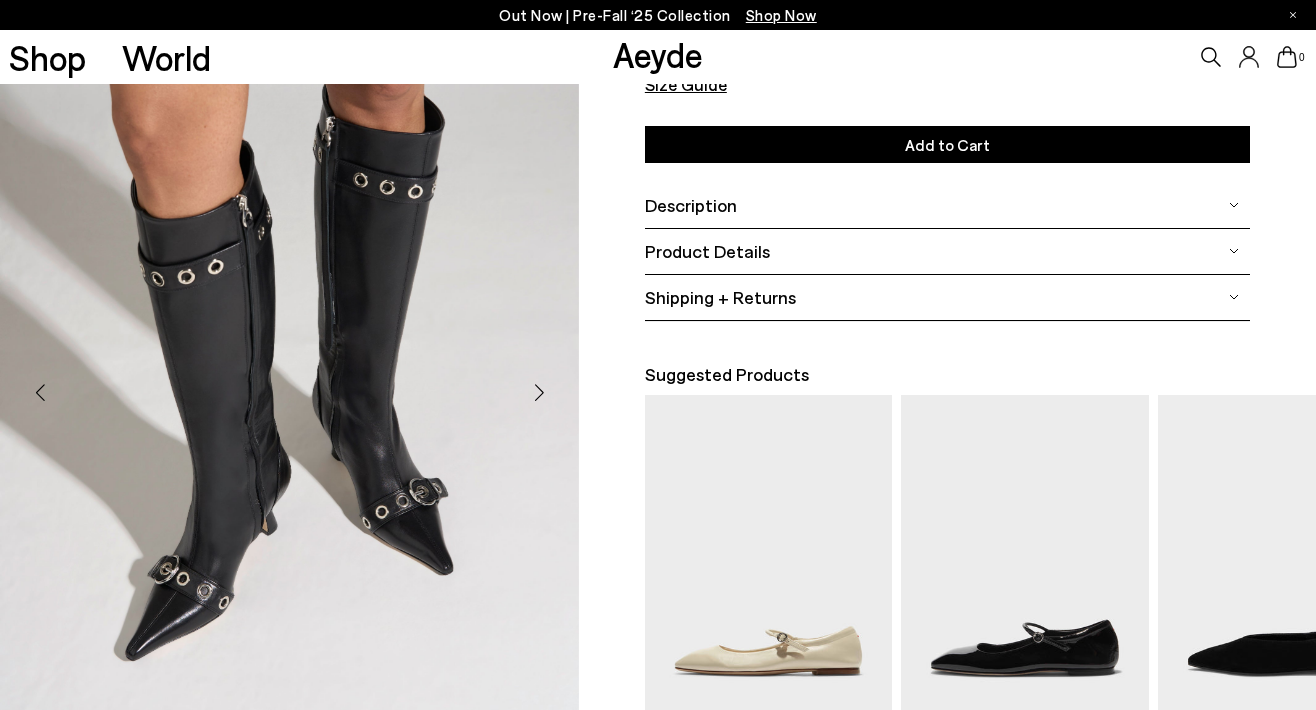 scroll, scrollTop: 293, scrollLeft: 0, axis: vertical 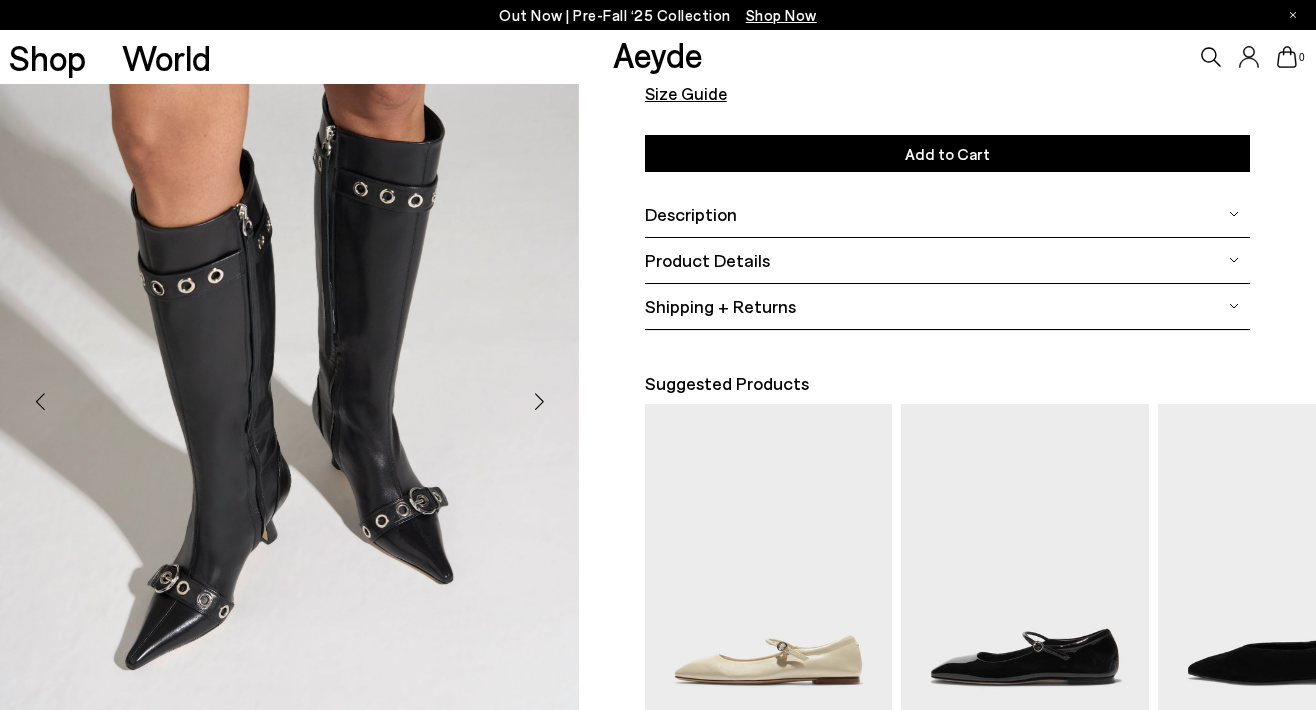 click on "Description" at bounding box center (691, 214) 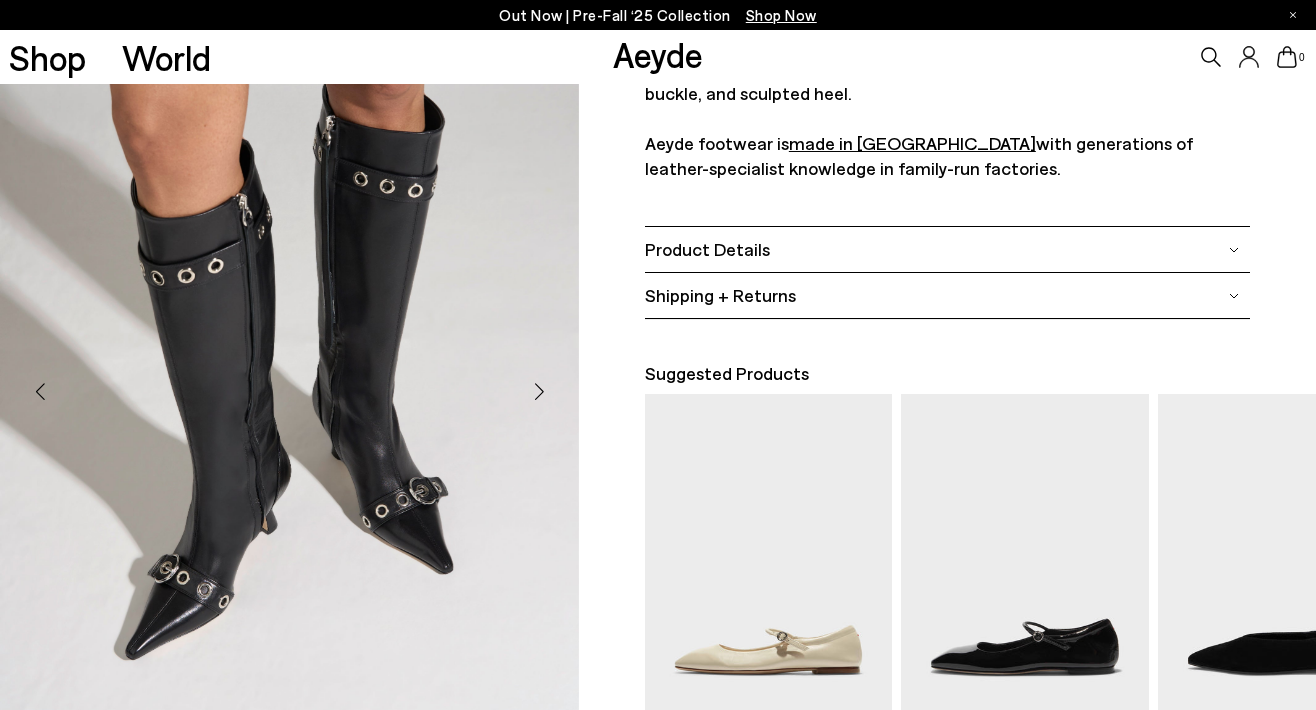scroll, scrollTop: 532, scrollLeft: 0, axis: vertical 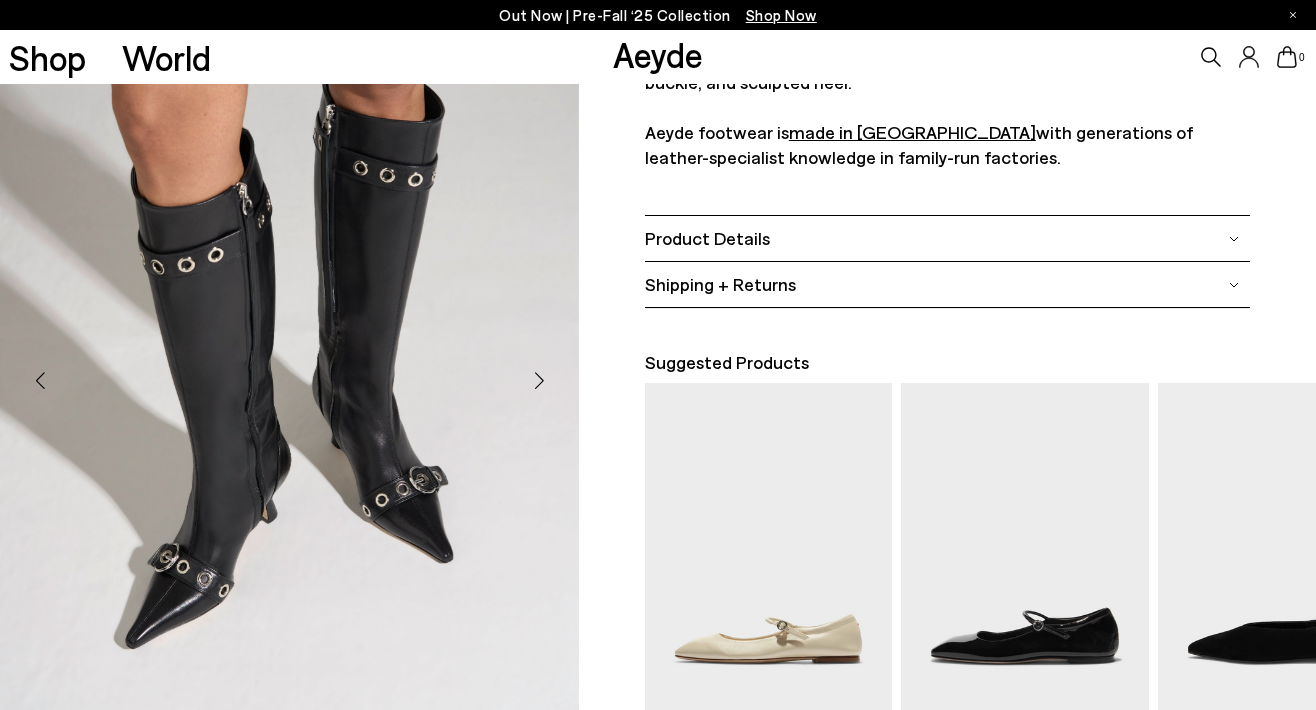 click on "Product Details" at bounding box center (707, 238) 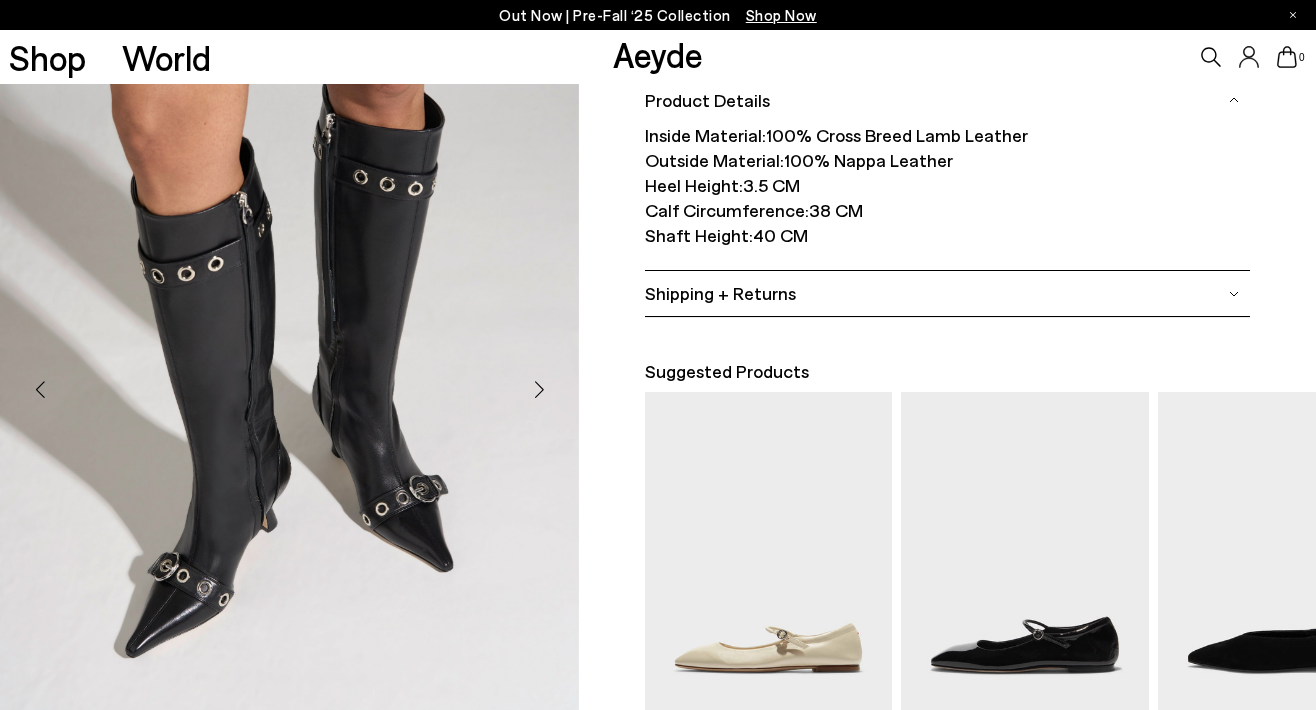 scroll, scrollTop: 441, scrollLeft: 0, axis: vertical 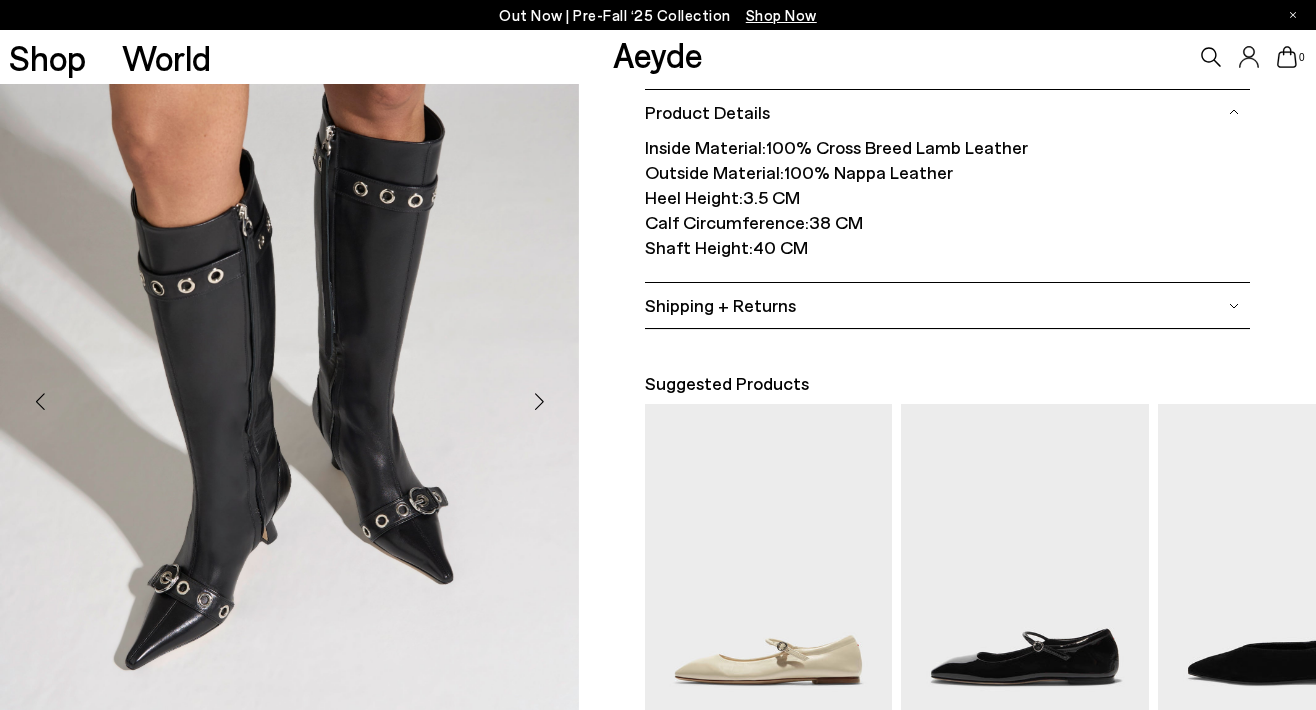 click at bounding box center (40, 401) 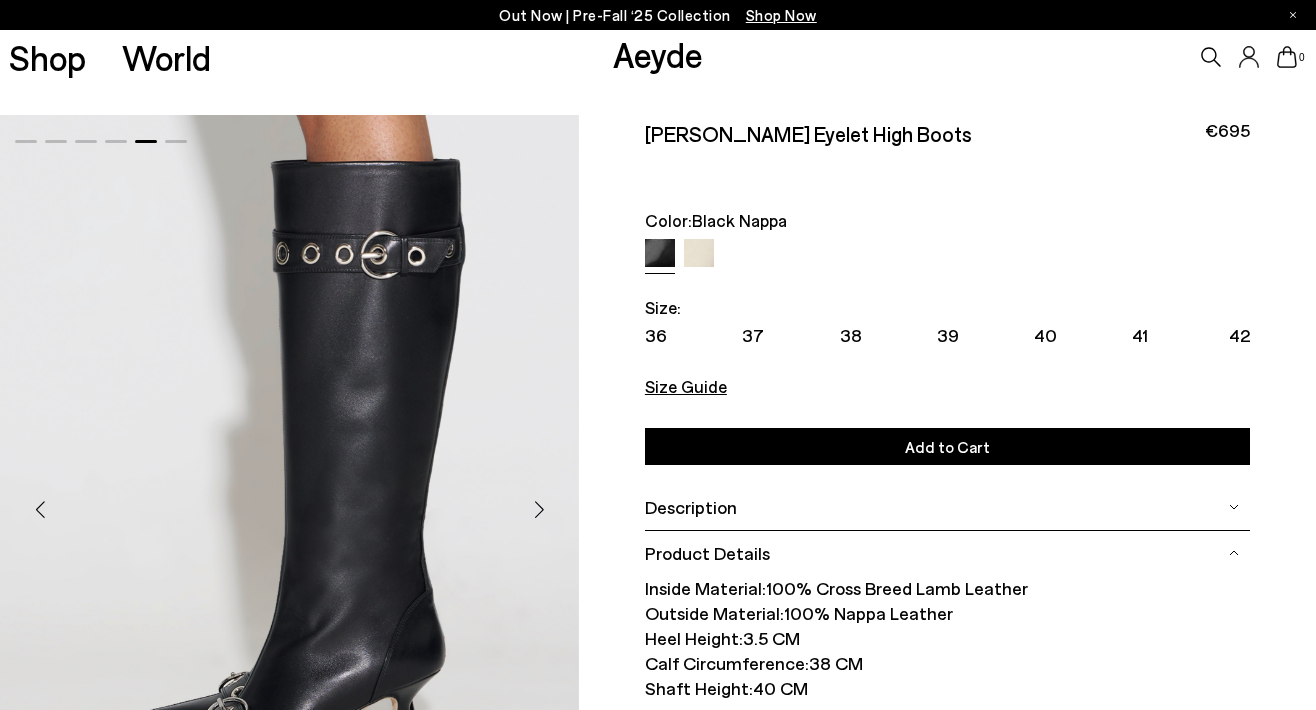 scroll, scrollTop: 0, scrollLeft: 0, axis: both 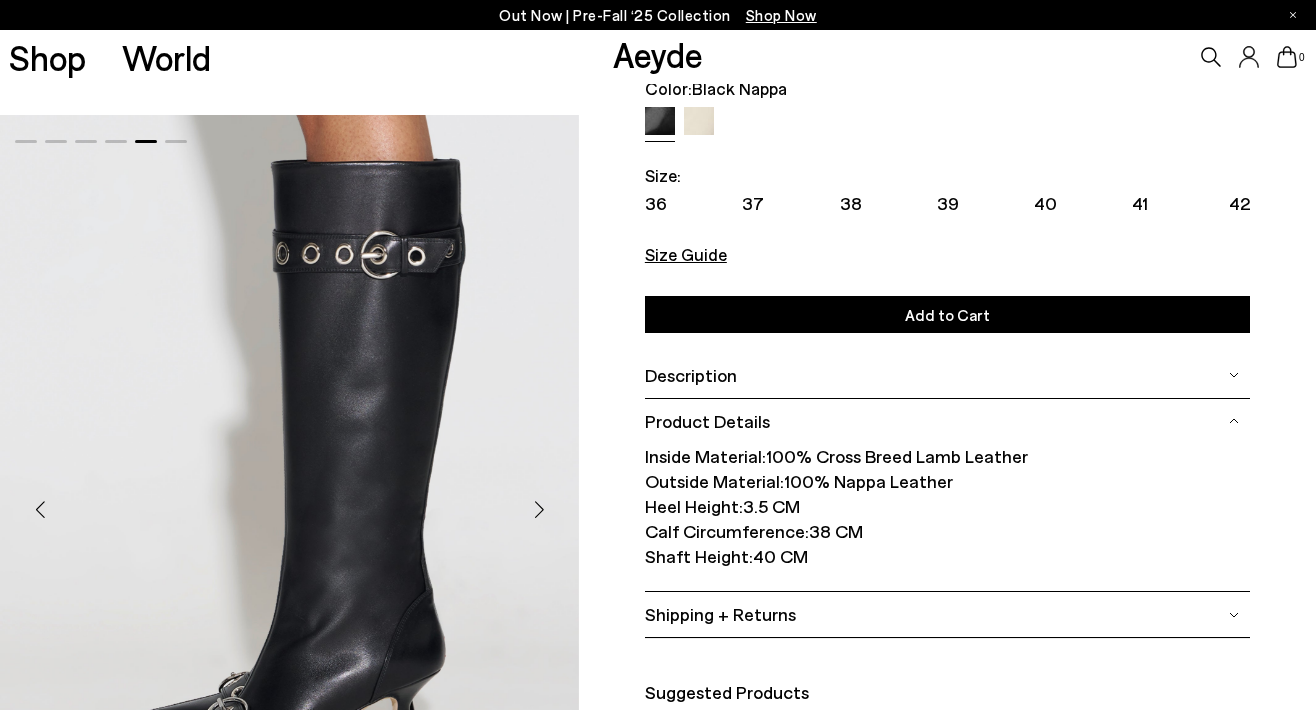 click on "Size Guide" at bounding box center (686, 254) 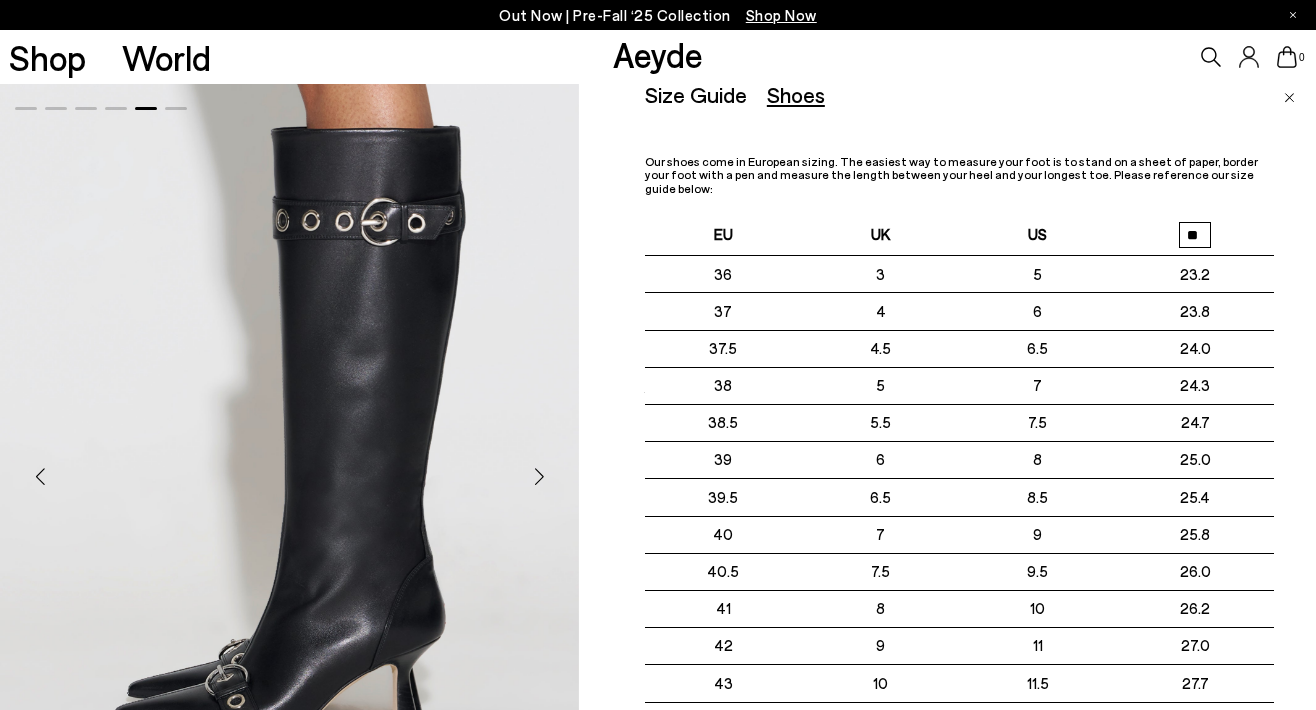 scroll, scrollTop: 0, scrollLeft: 0, axis: both 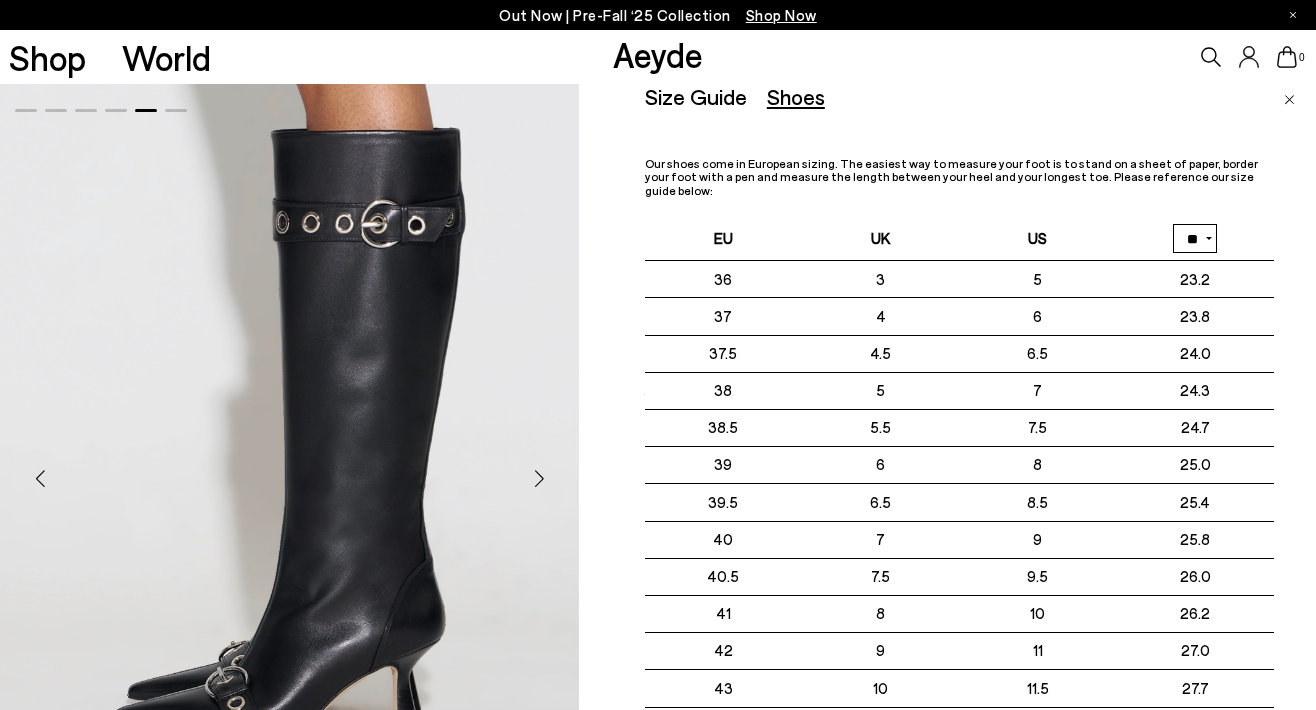 click on "Size Guide" at bounding box center (696, 96) 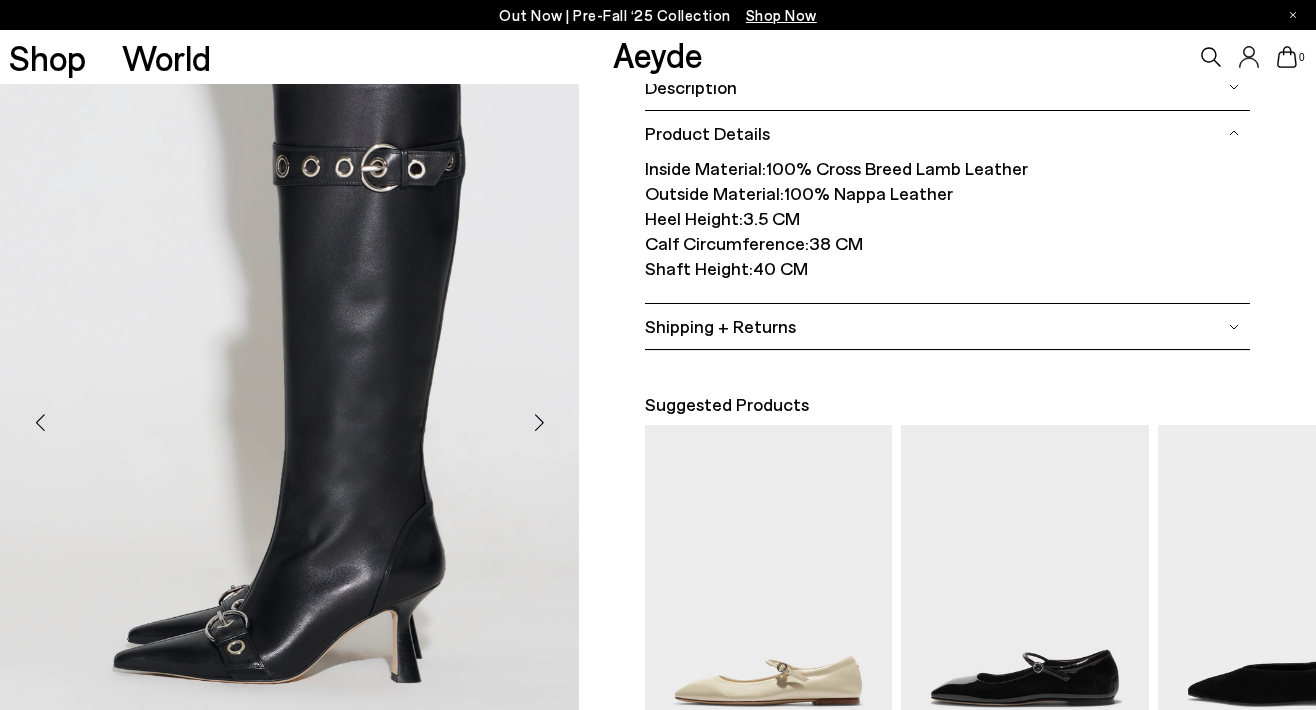 scroll, scrollTop: 434, scrollLeft: 0, axis: vertical 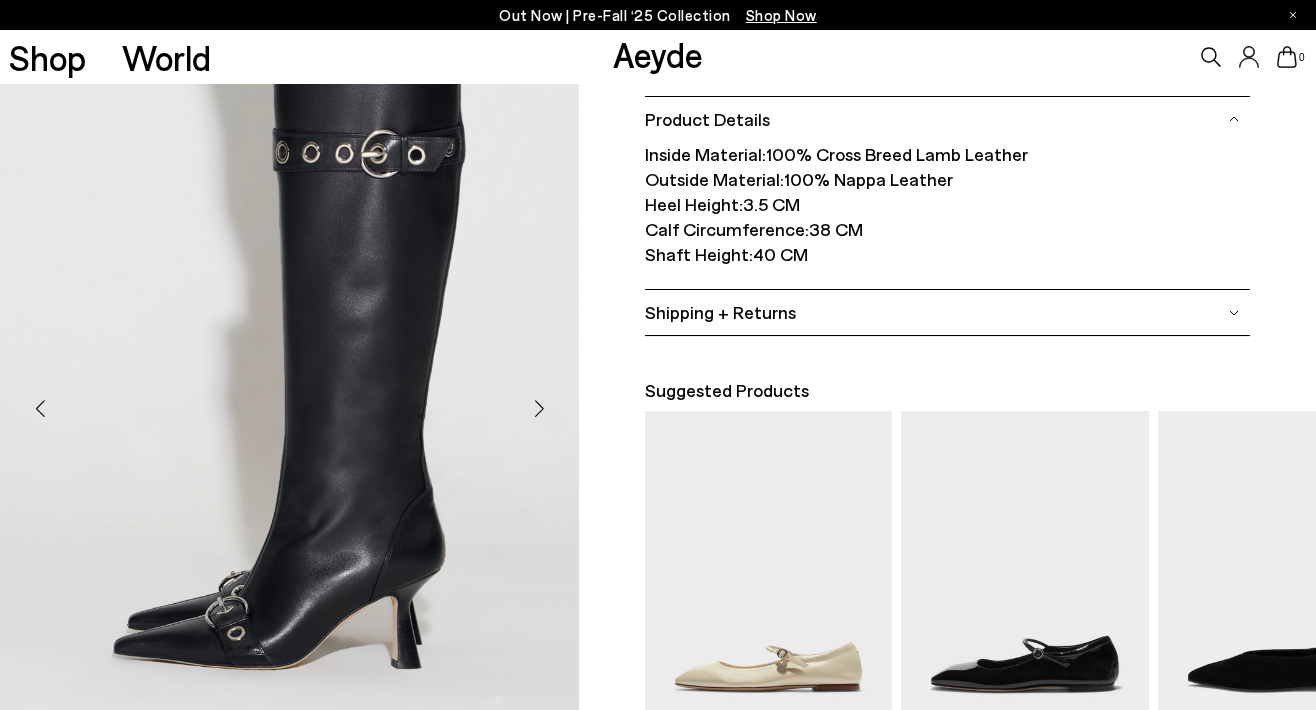 click at bounding box center (539, 408) 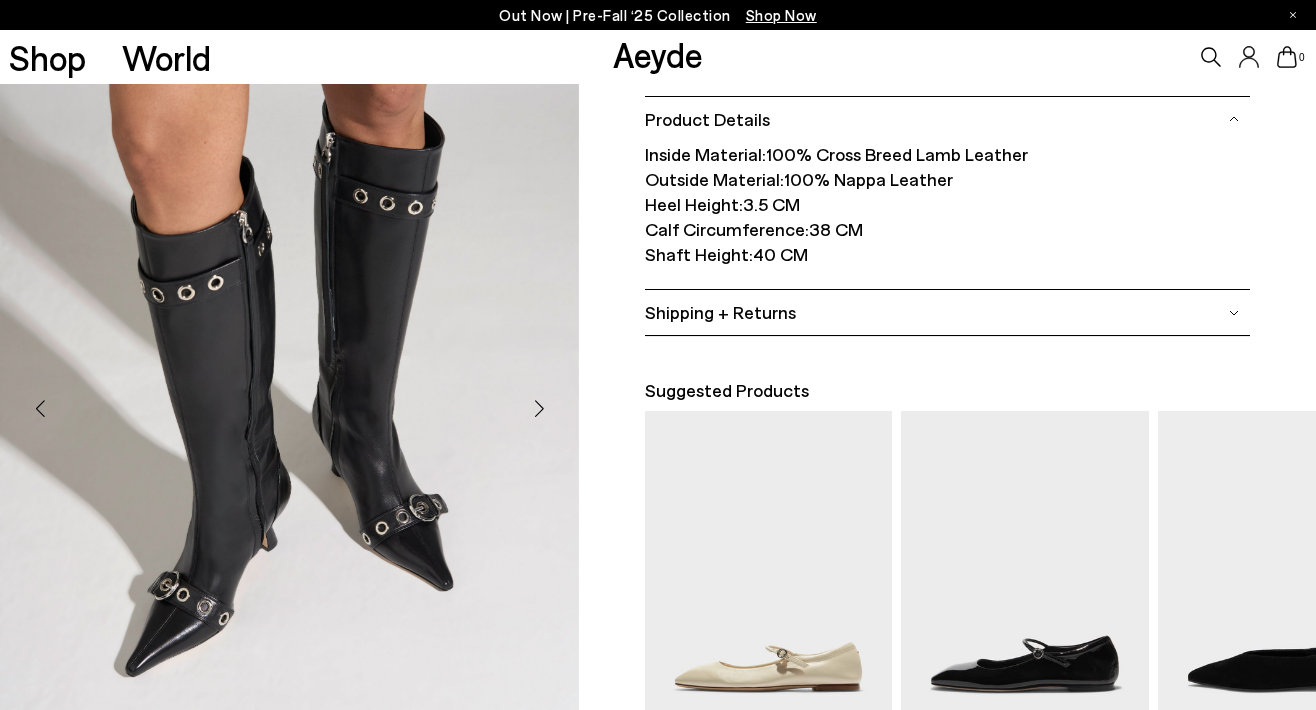 click at bounding box center [539, 408] 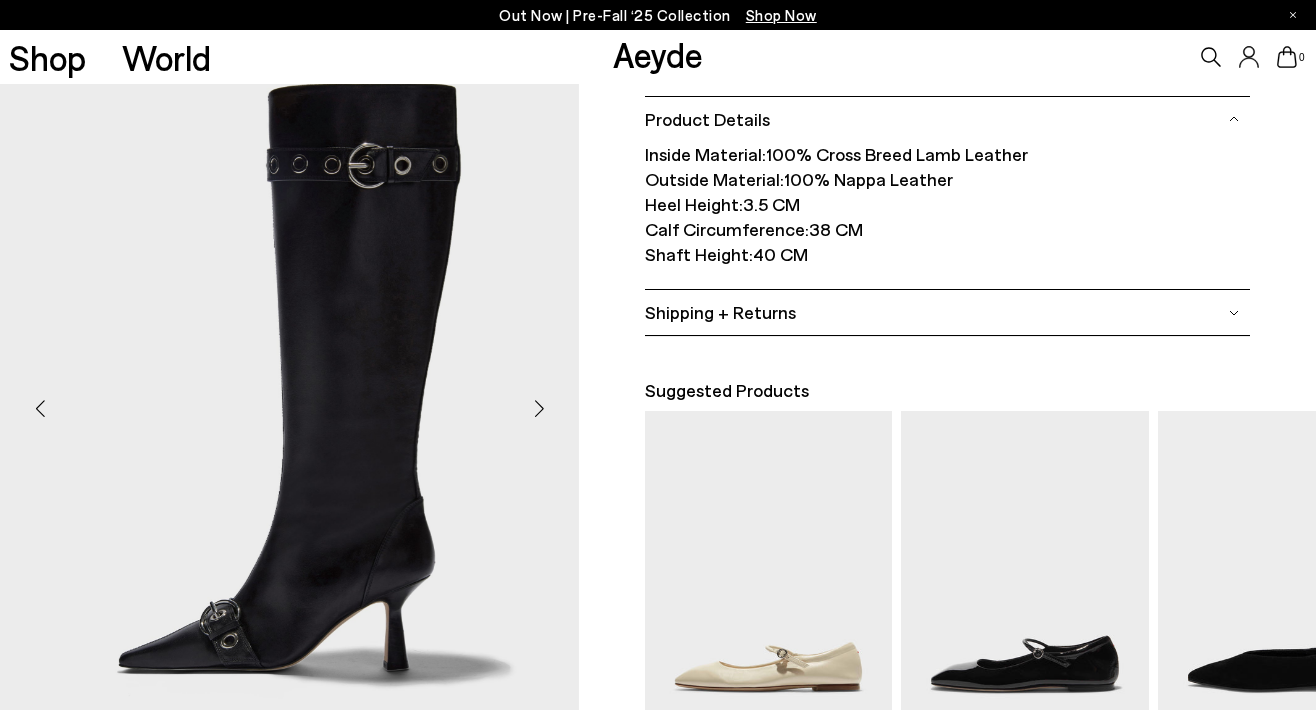 click at bounding box center (539, 408) 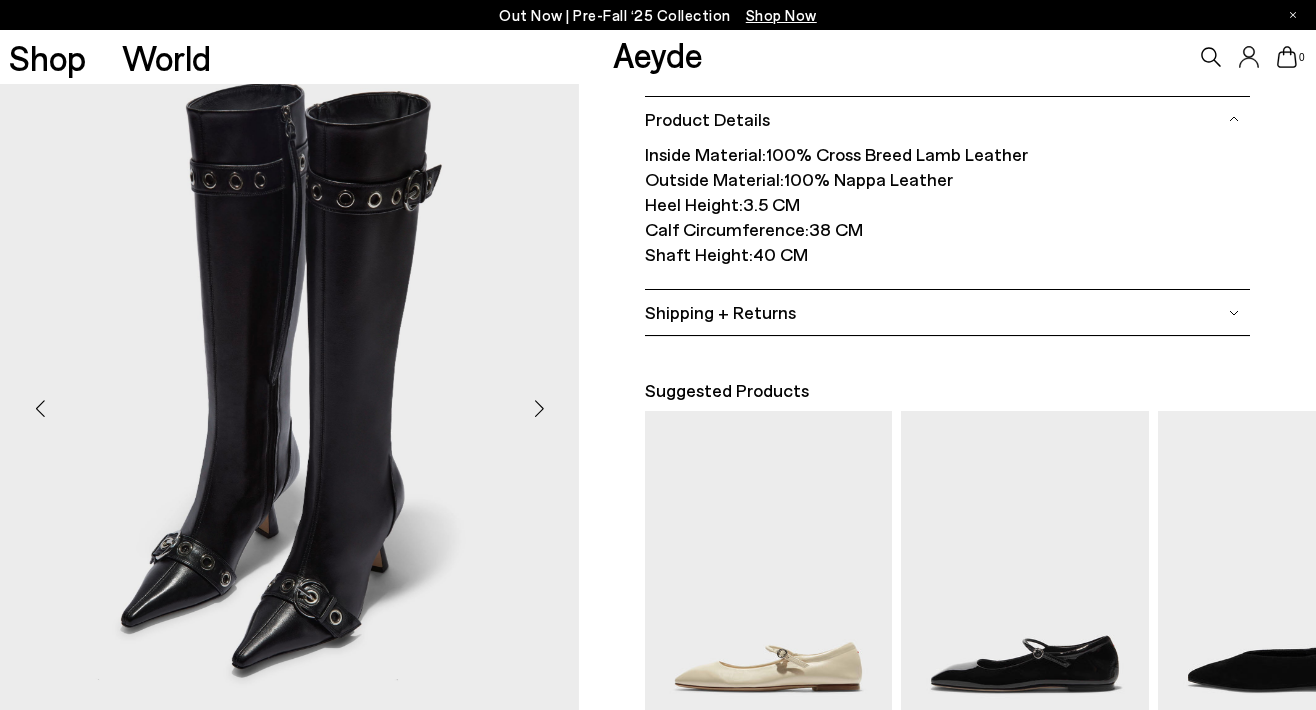 click at bounding box center (539, 408) 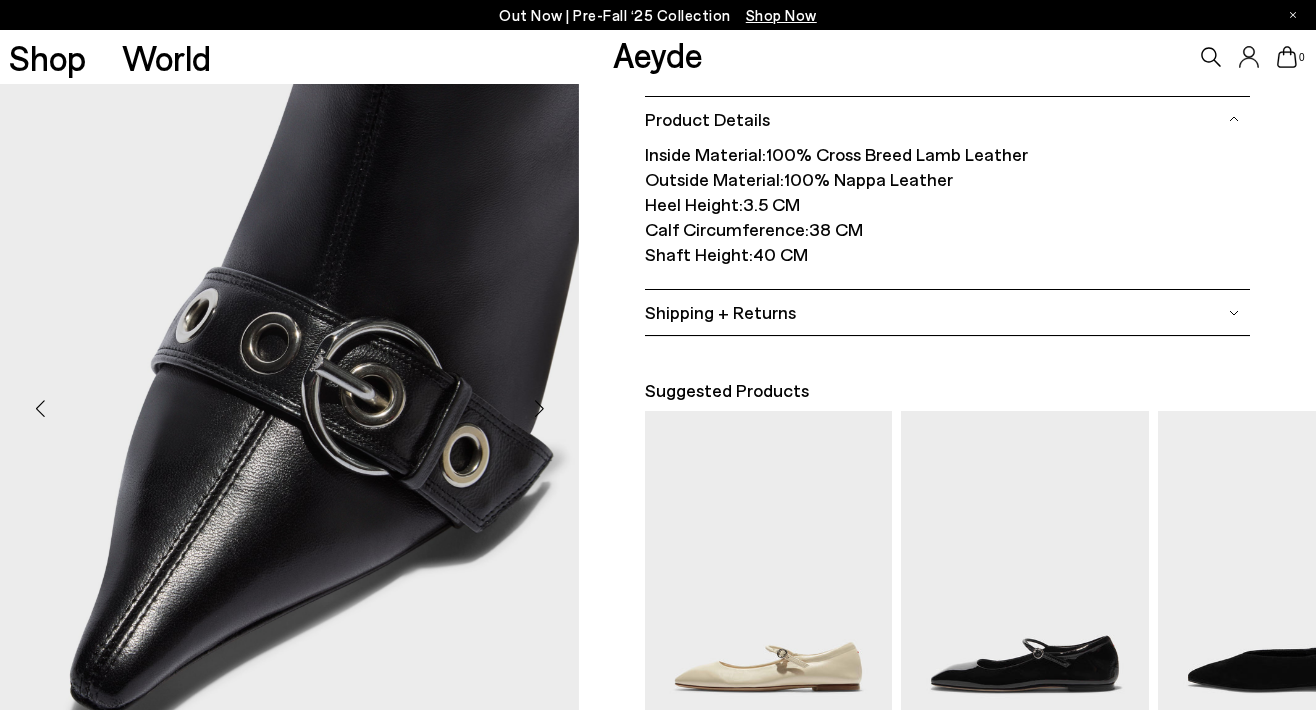 click at bounding box center [539, 408] 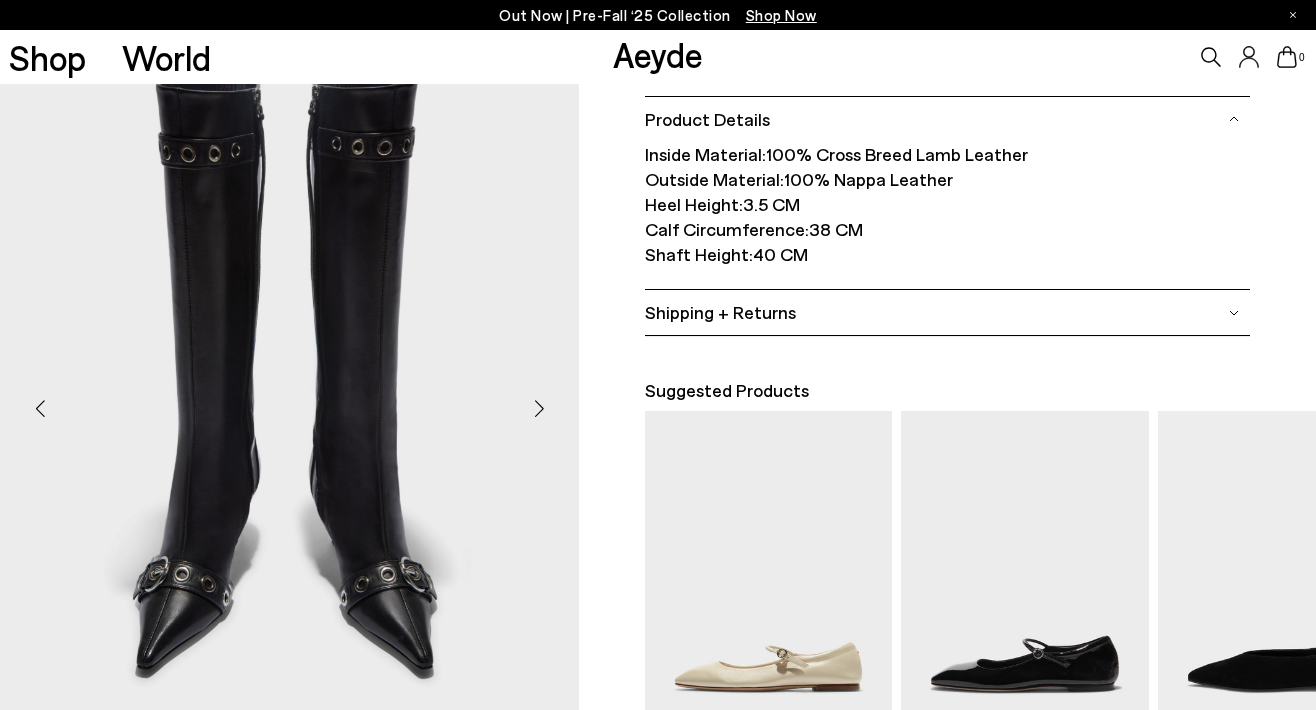 click at bounding box center (539, 408) 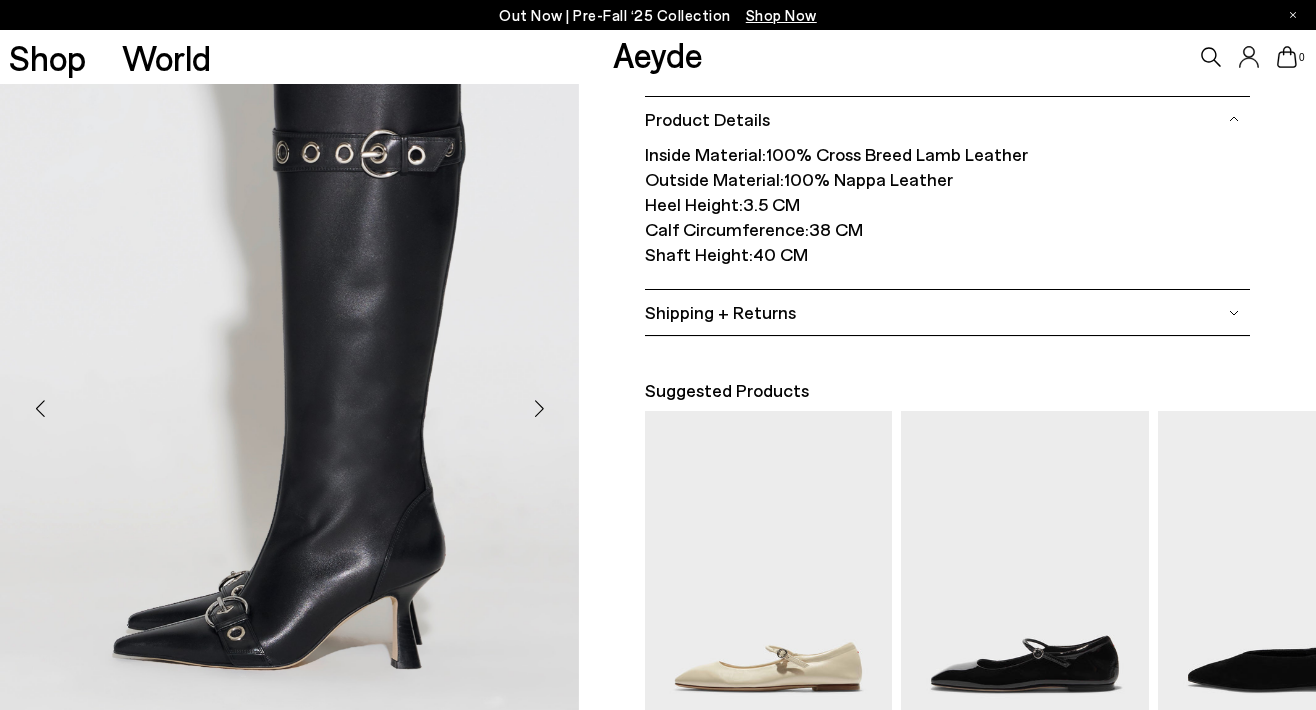 click at bounding box center [539, 408] 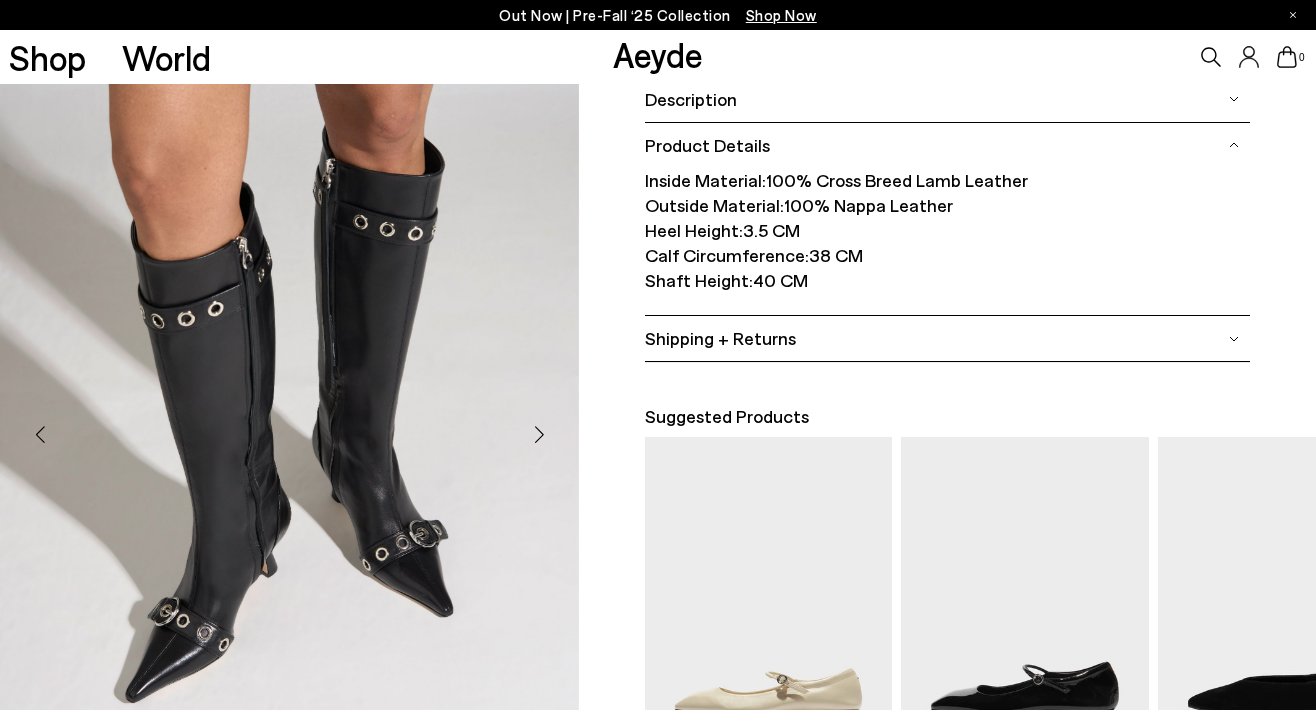 scroll, scrollTop: 408, scrollLeft: 0, axis: vertical 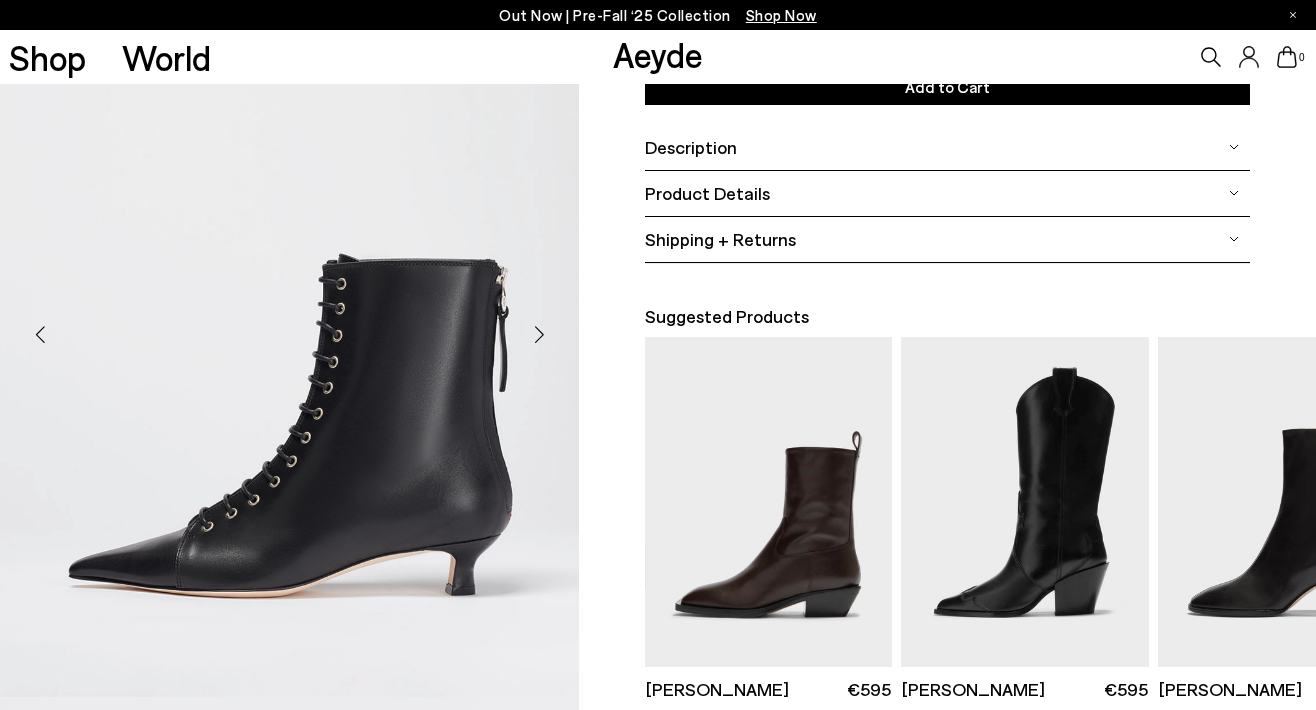 click at bounding box center [539, 334] 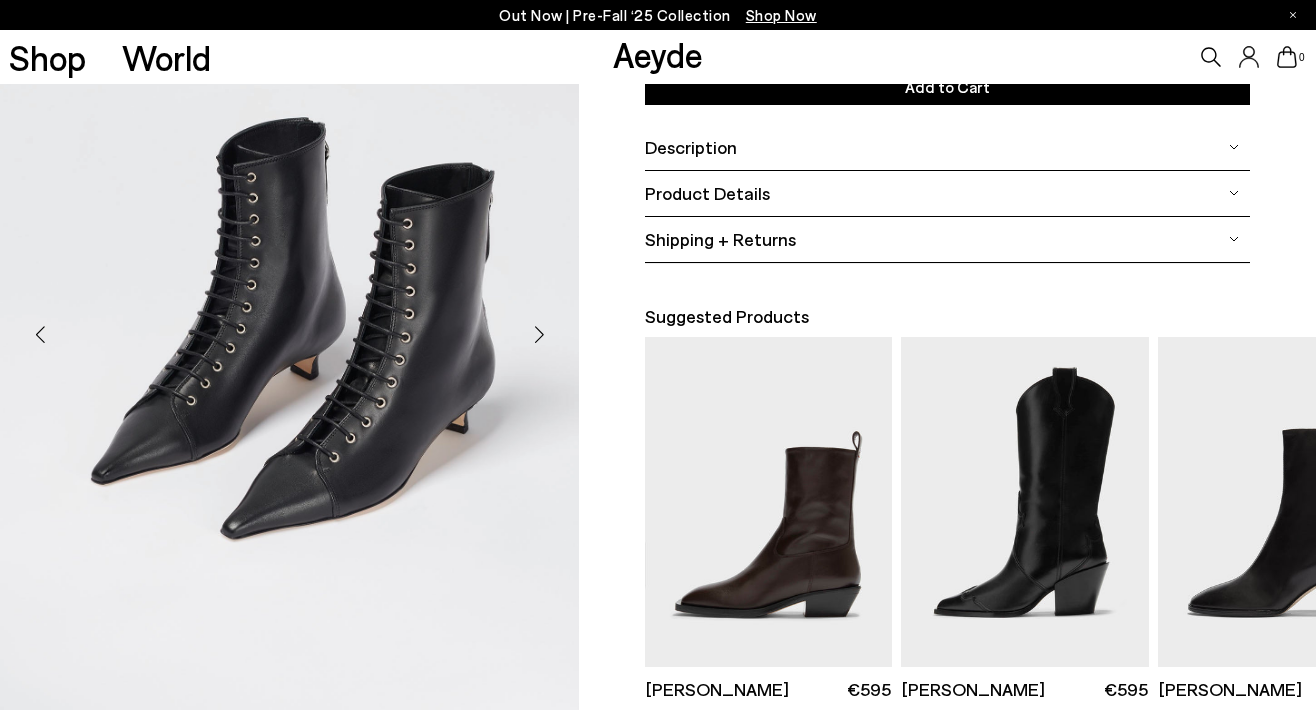 click at bounding box center (539, 334) 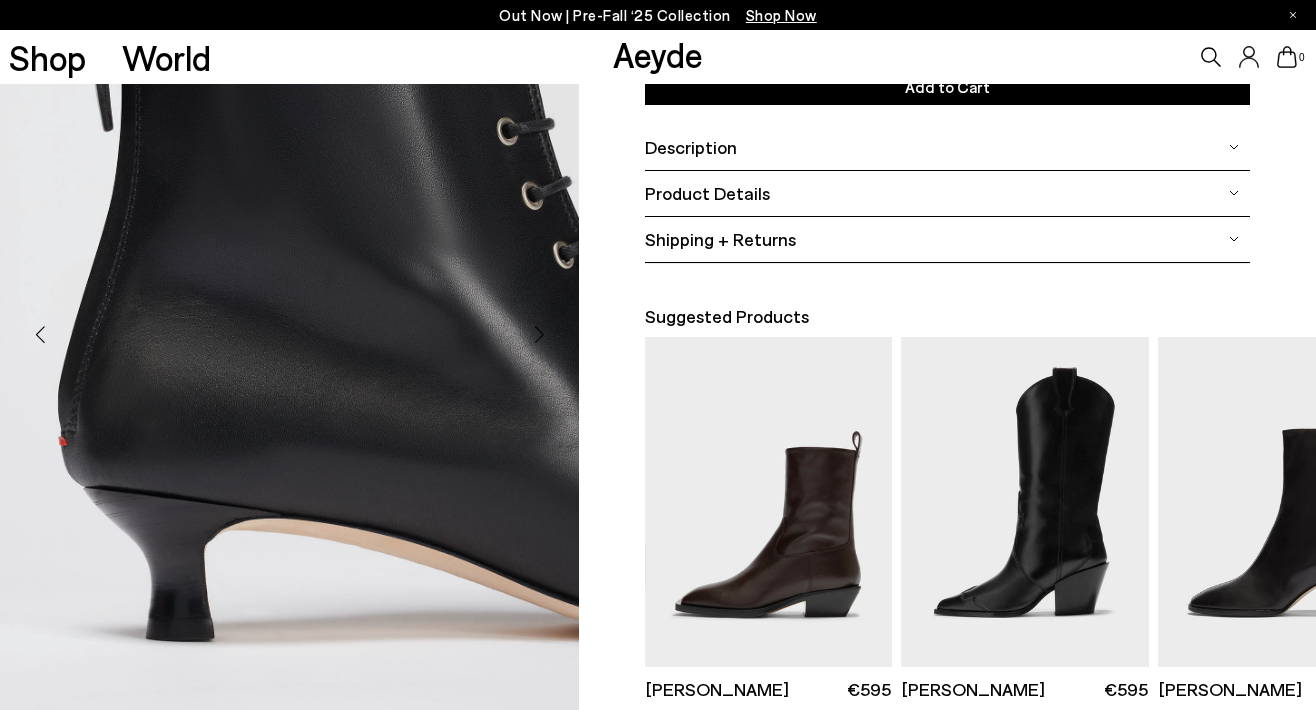 click at bounding box center (539, 334) 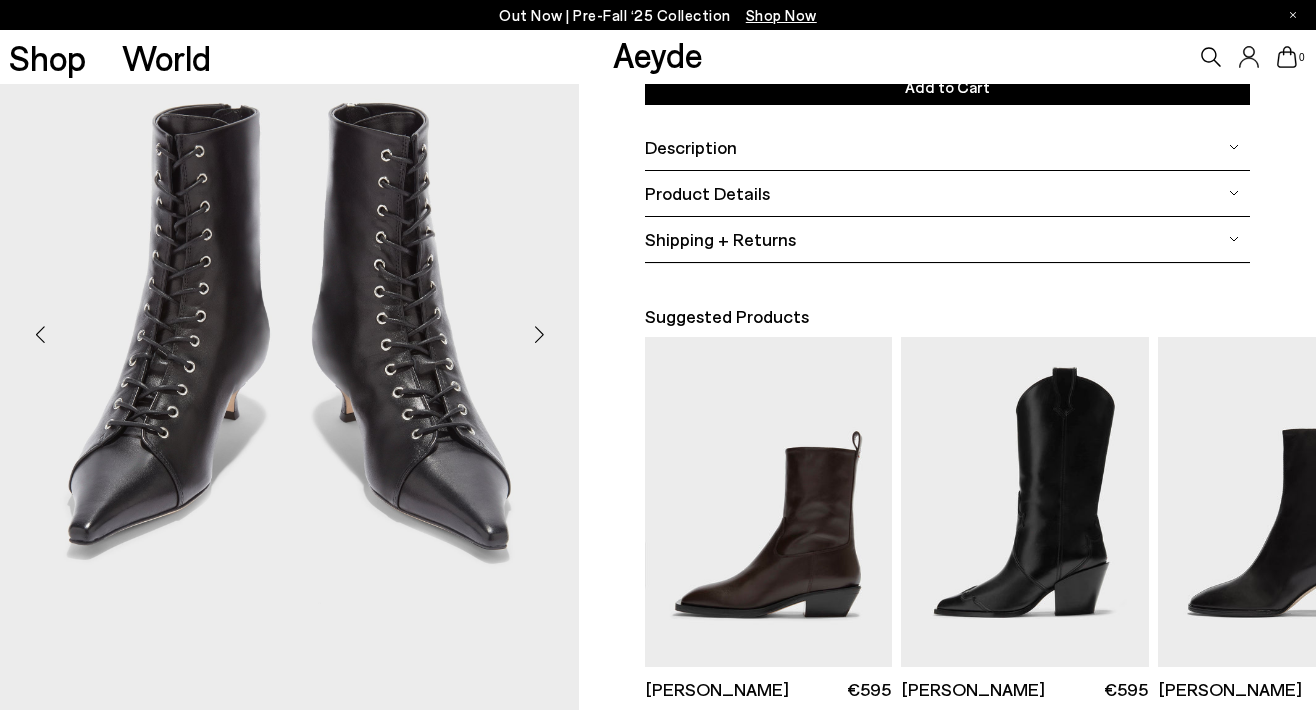 click at bounding box center (539, 334) 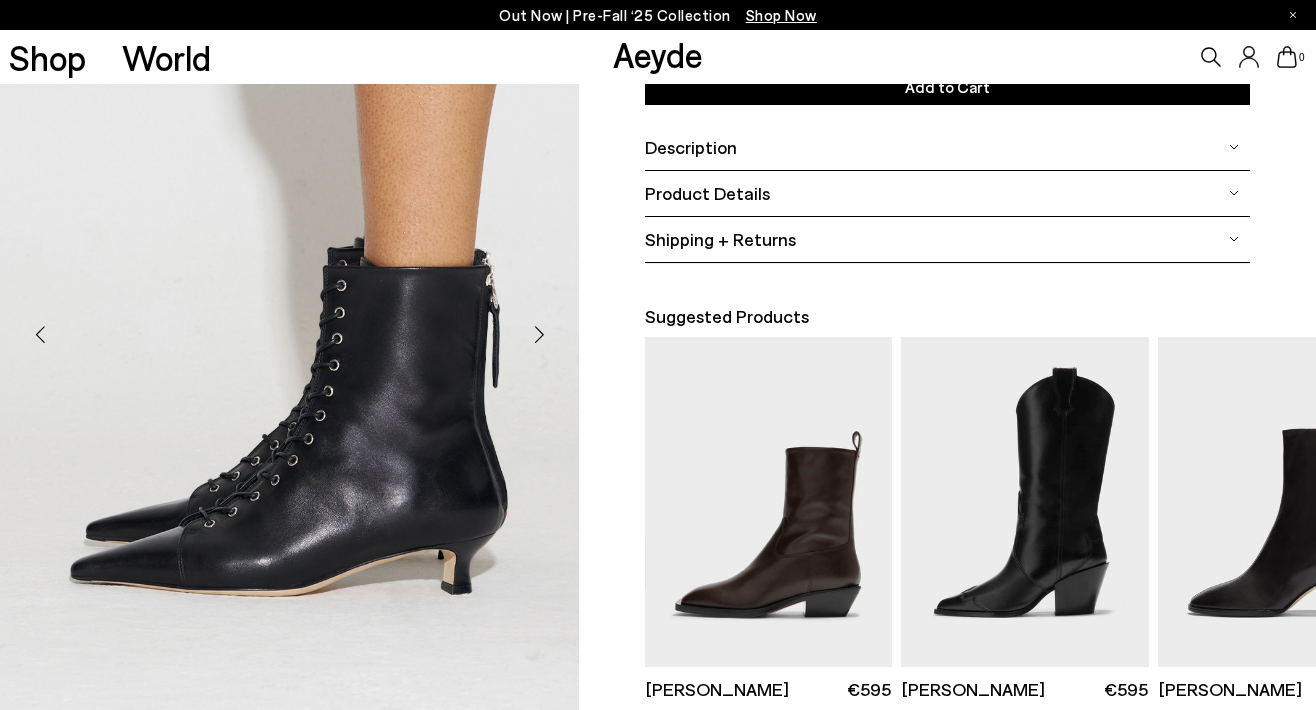 click at bounding box center (539, 334) 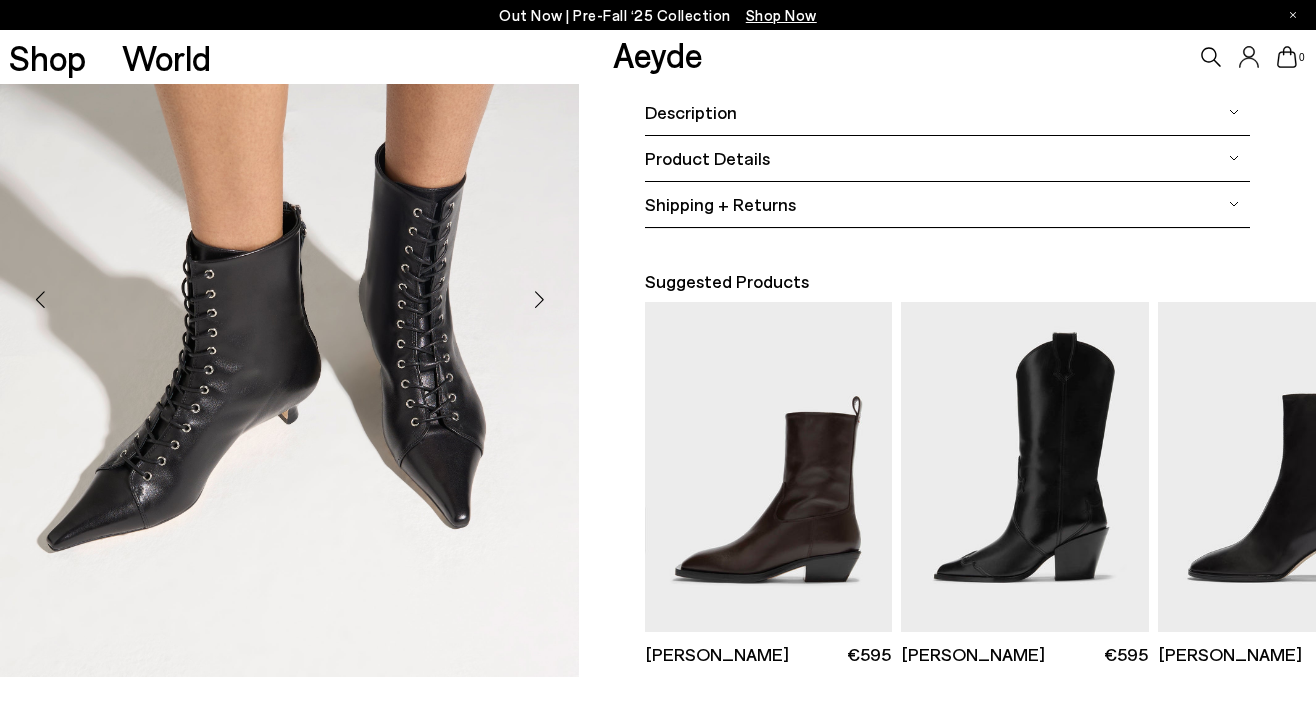 scroll, scrollTop: 395, scrollLeft: 0, axis: vertical 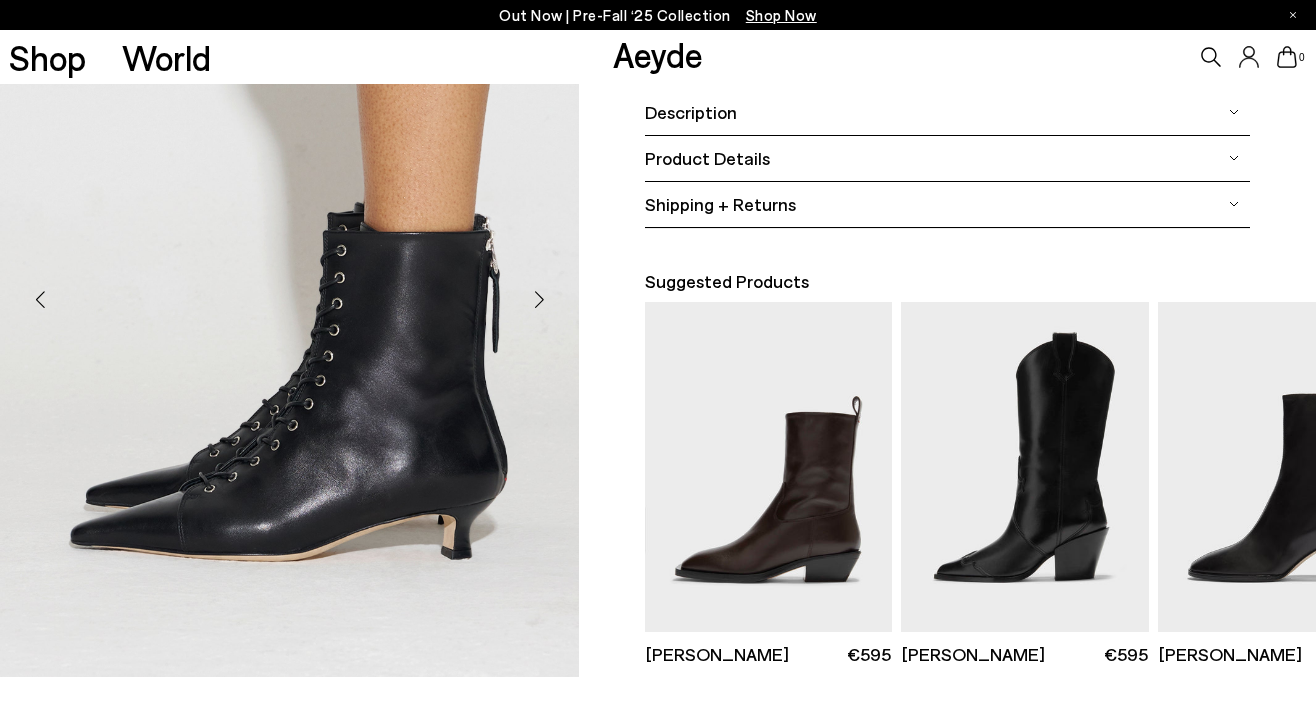click at bounding box center [539, 299] 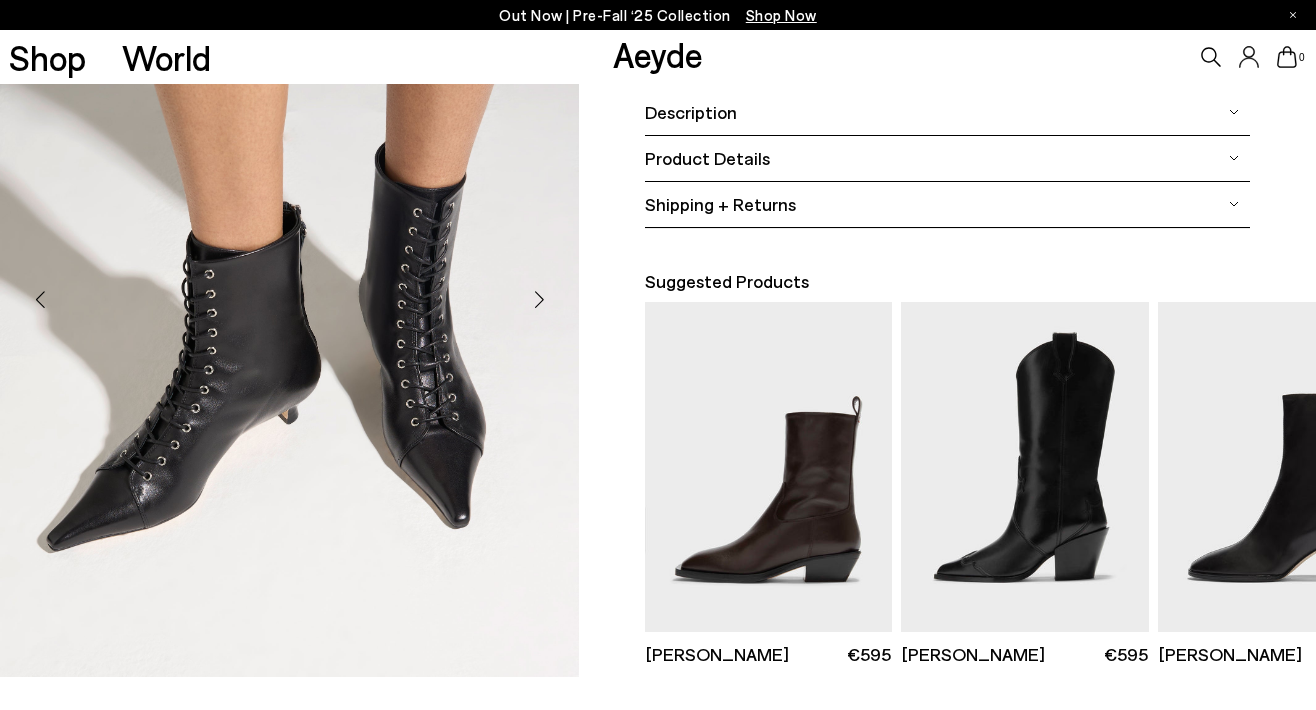 click at bounding box center [539, 299] 